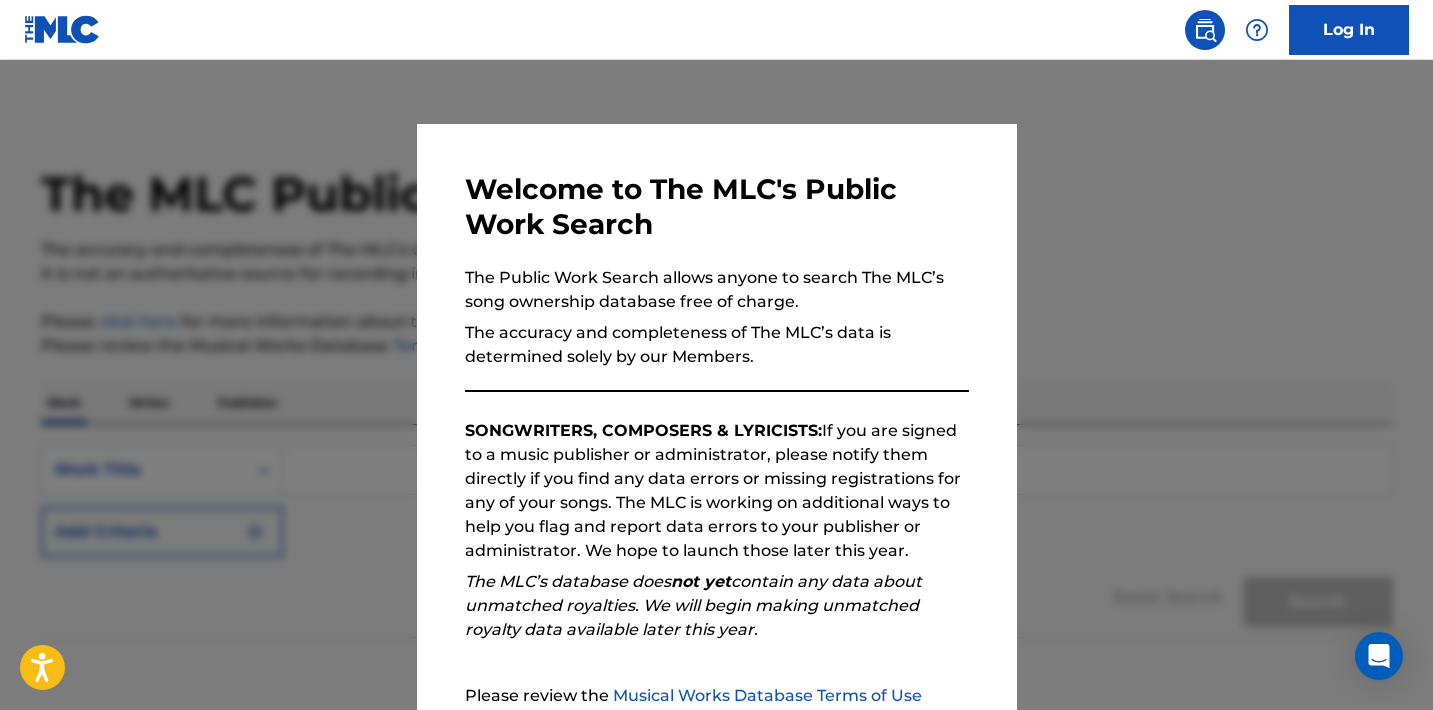 scroll, scrollTop: 96, scrollLeft: 0, axis: vertical 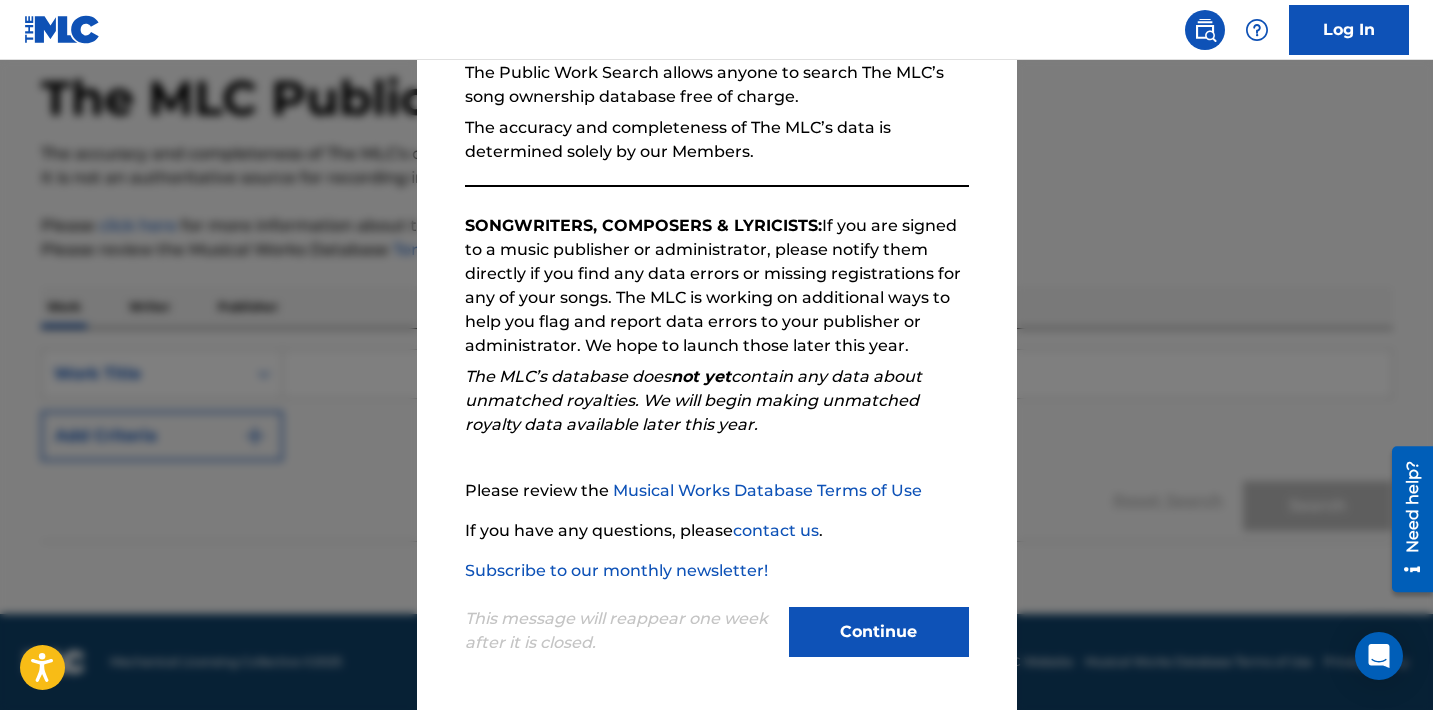 click on "Continue" at bounding box center (879, 632) 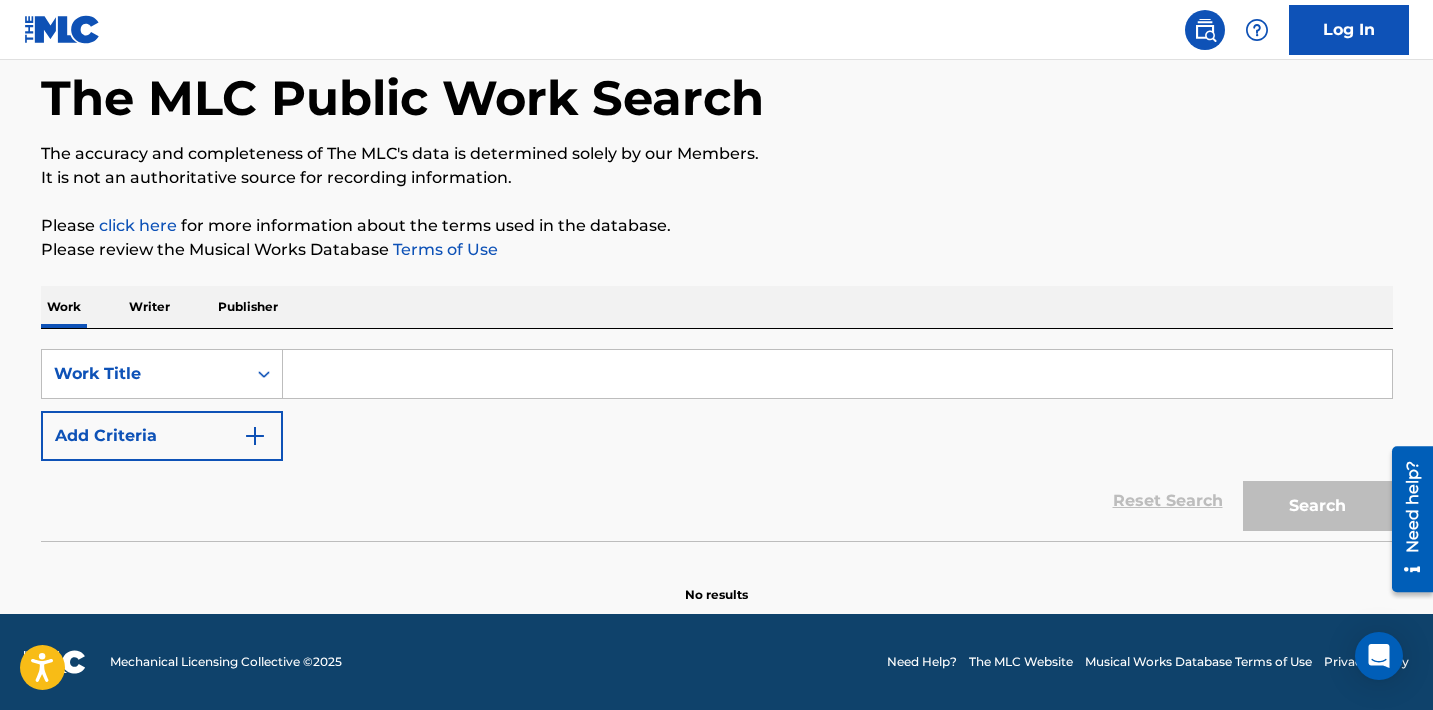 click at bounding box center [837, 374] 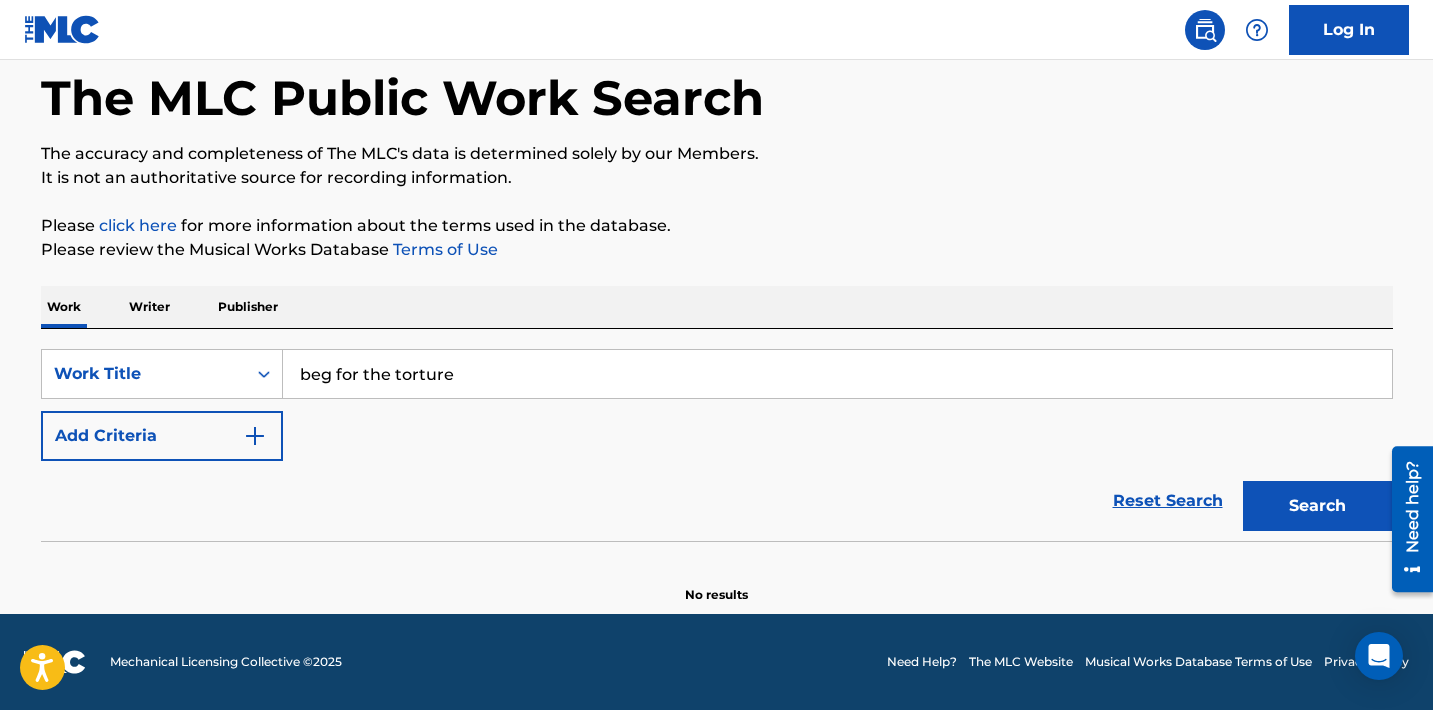 type on "beg for the torture" 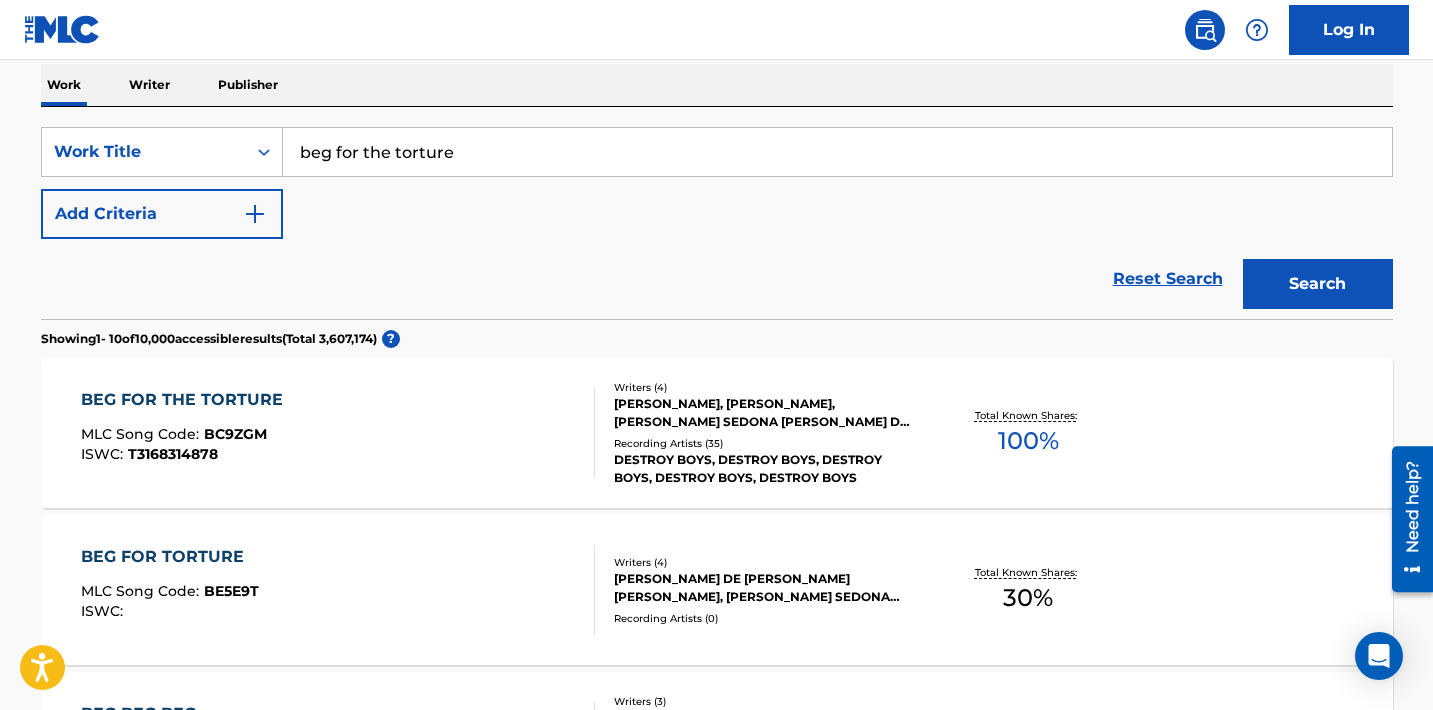 scroll, scrollTop: 424, scrollLeft: 0, axis: vertical 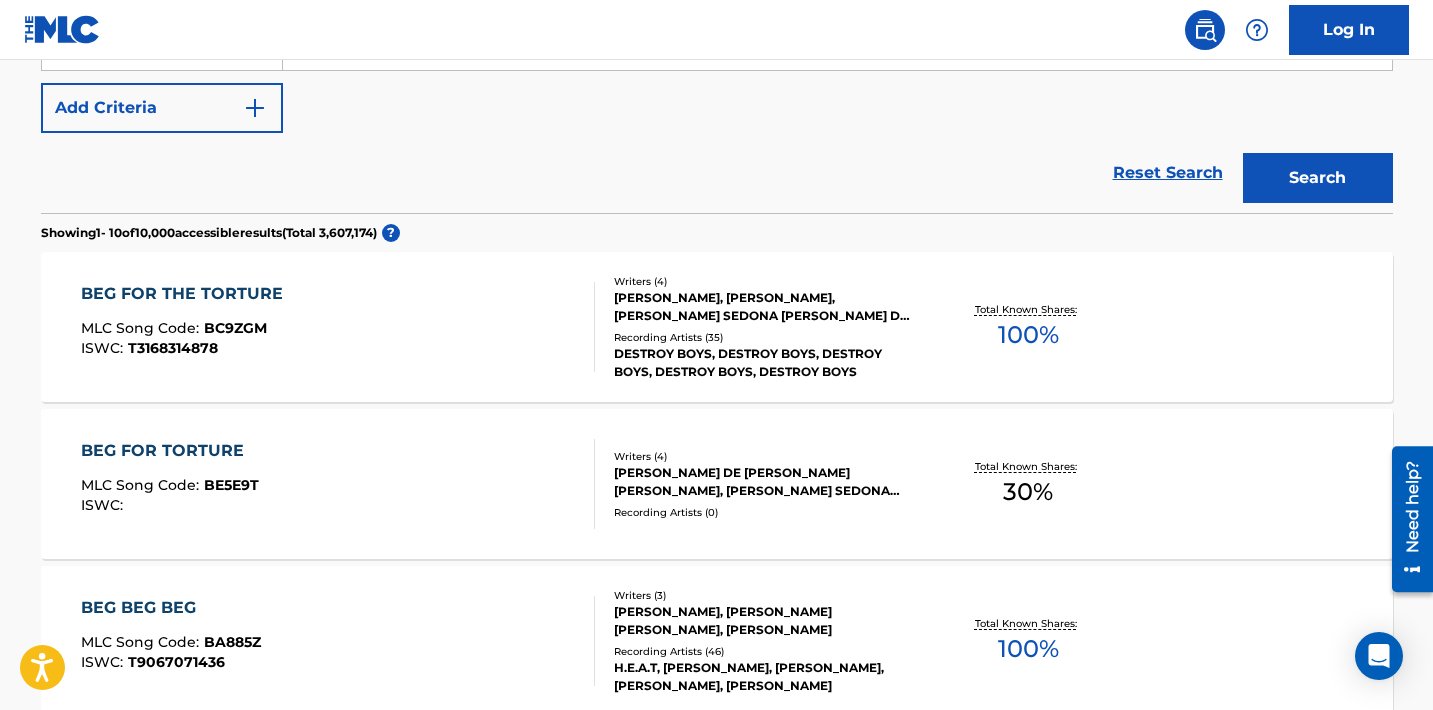 click on "Total Known Shares: 100 %" at bounding box center [1028, 327] 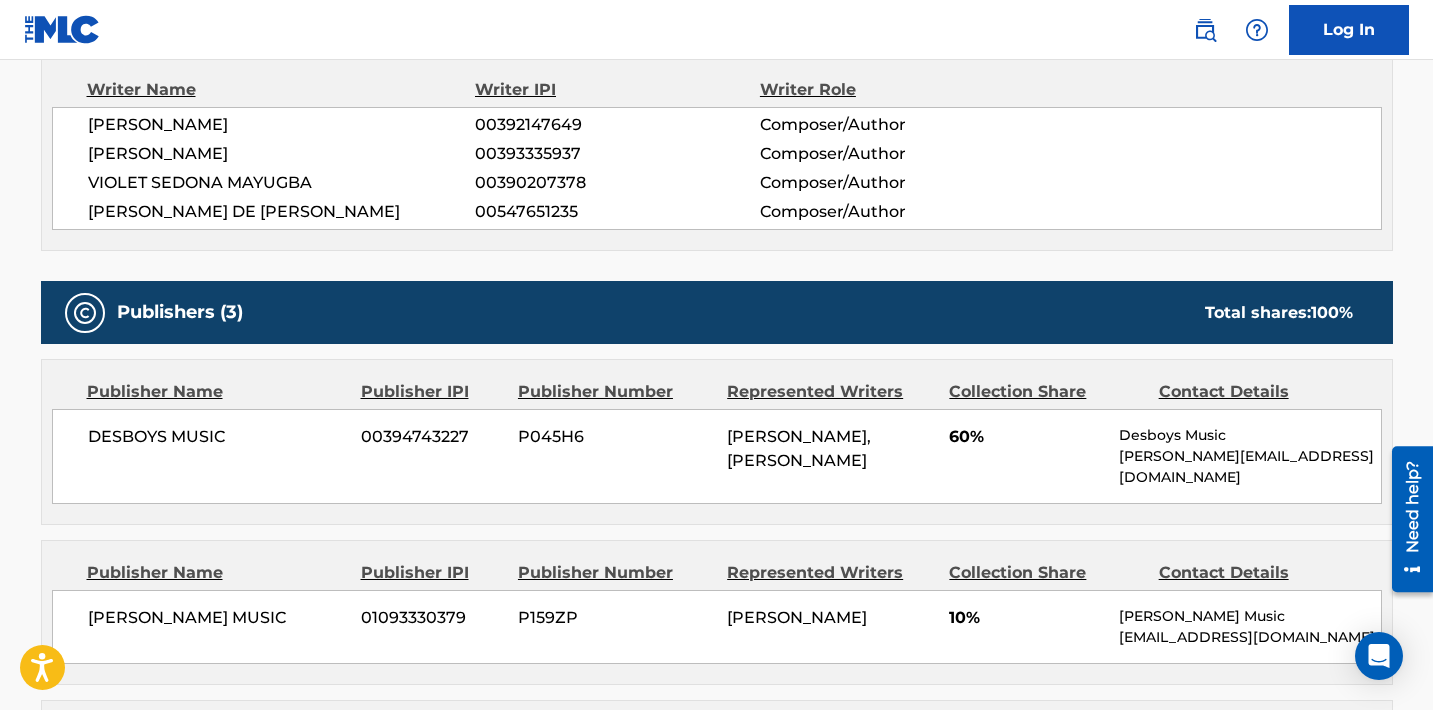 scroll, scrollTop: 723, scrollLeft: 0, axis: vertical 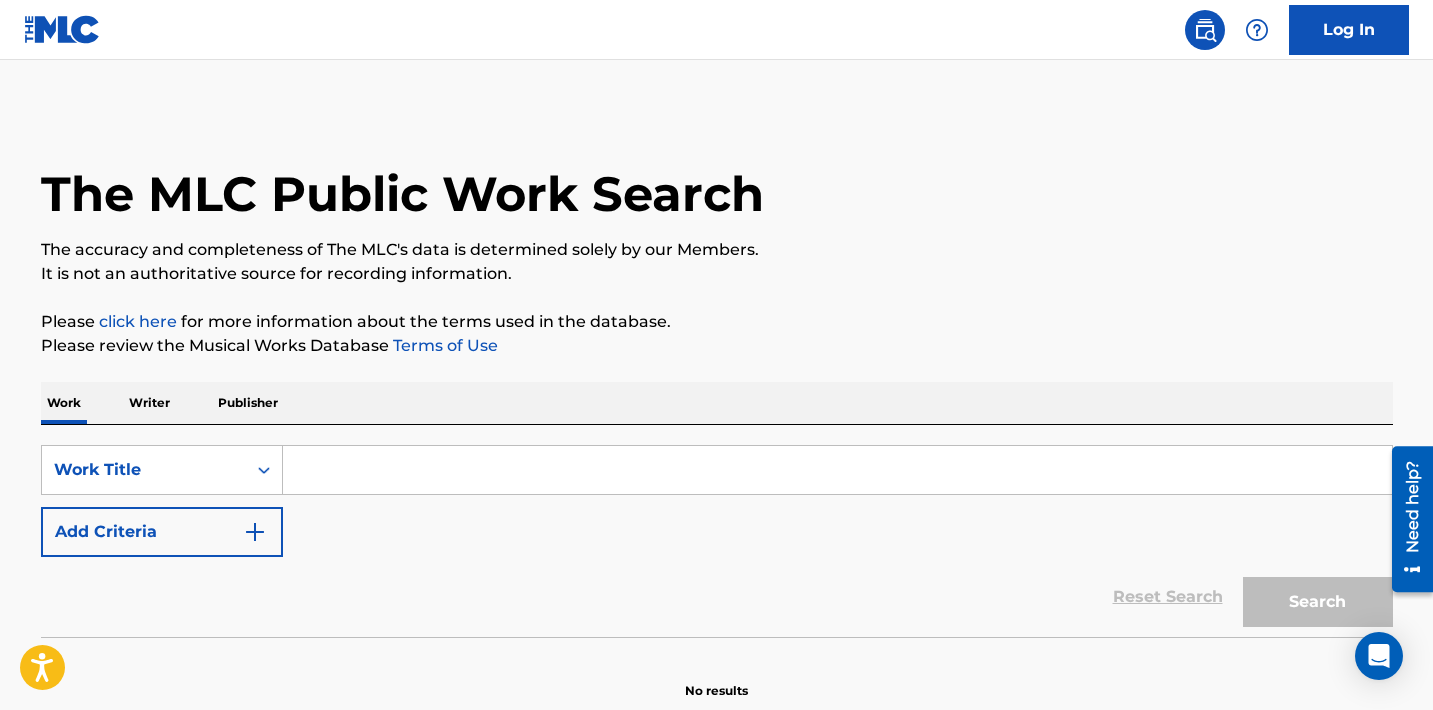 click at bounding box center (837, 470) 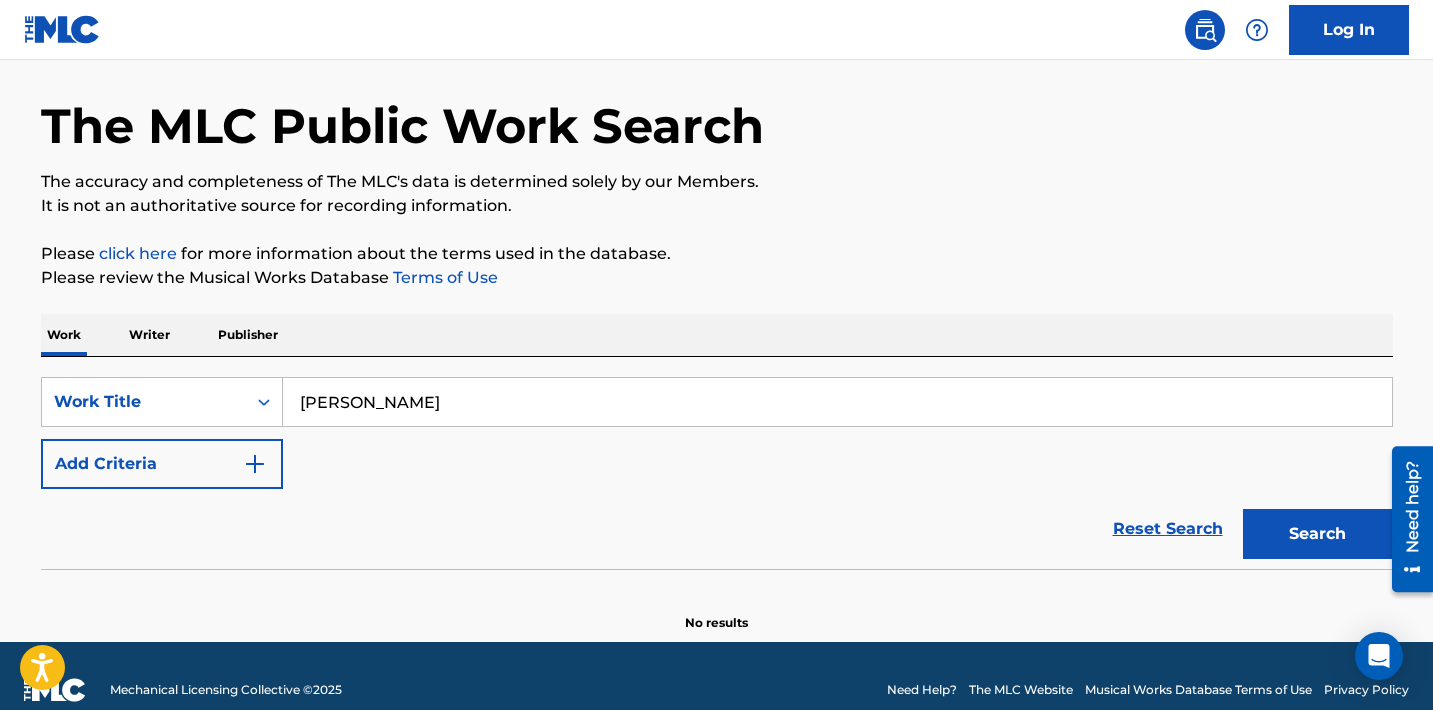 scroll, scrollTop: 96, scrollLeft: 0, axis: vertical 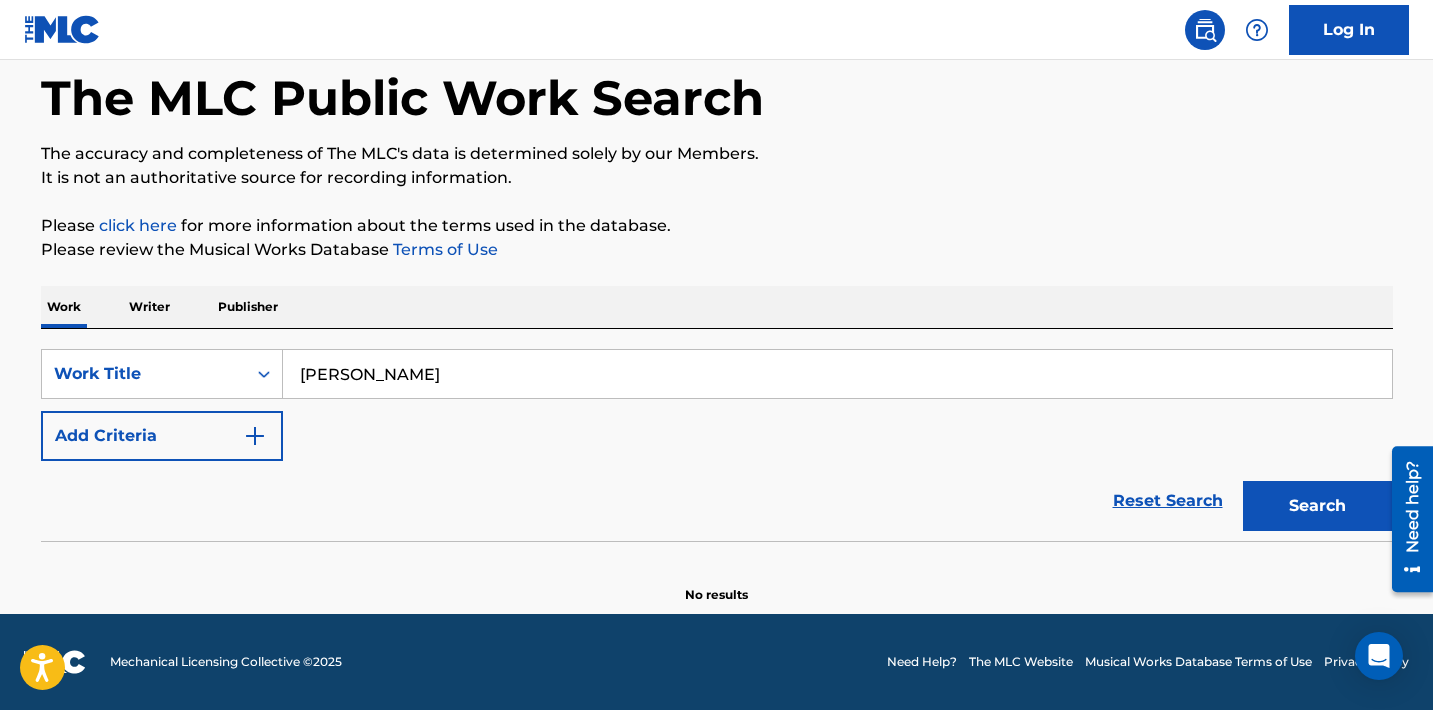 type on "[PERSON_NAME]" 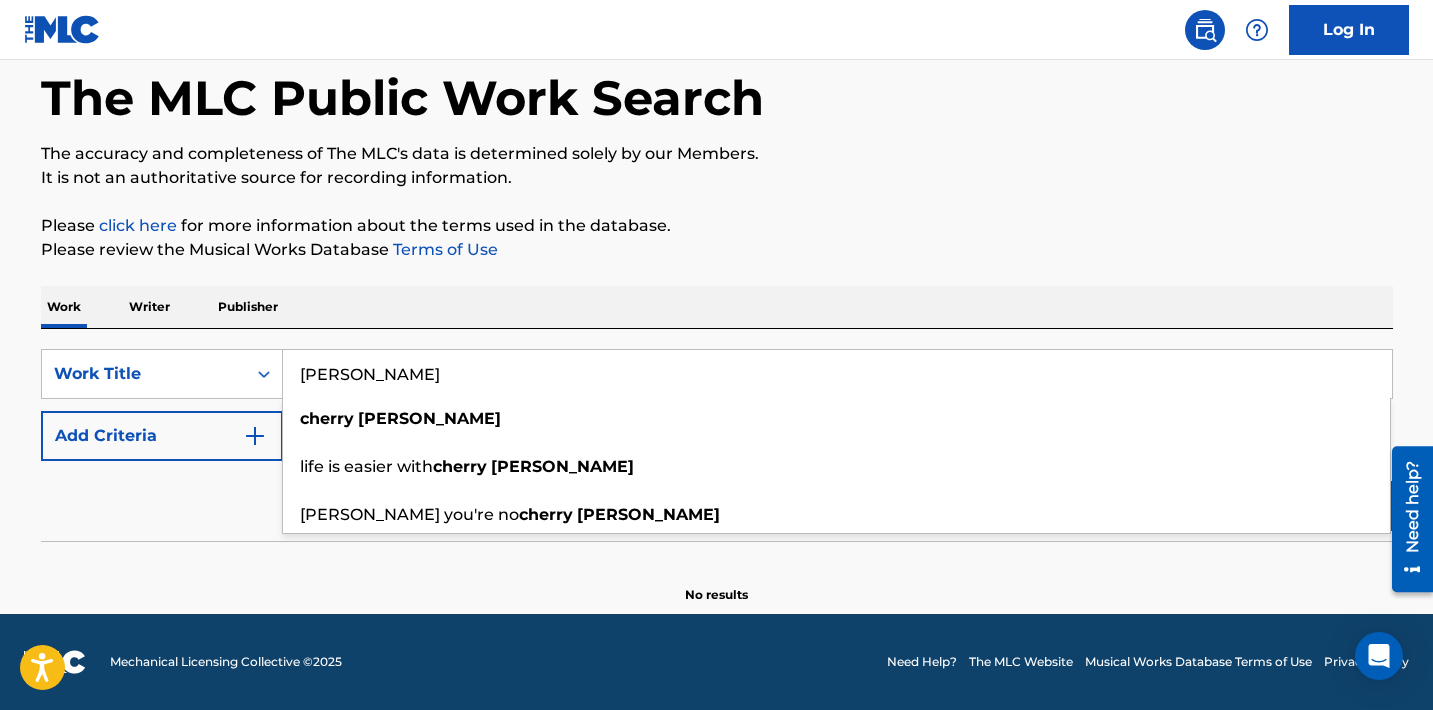 click on "[PERSON_NAME]" at bounding box center [837, 374] 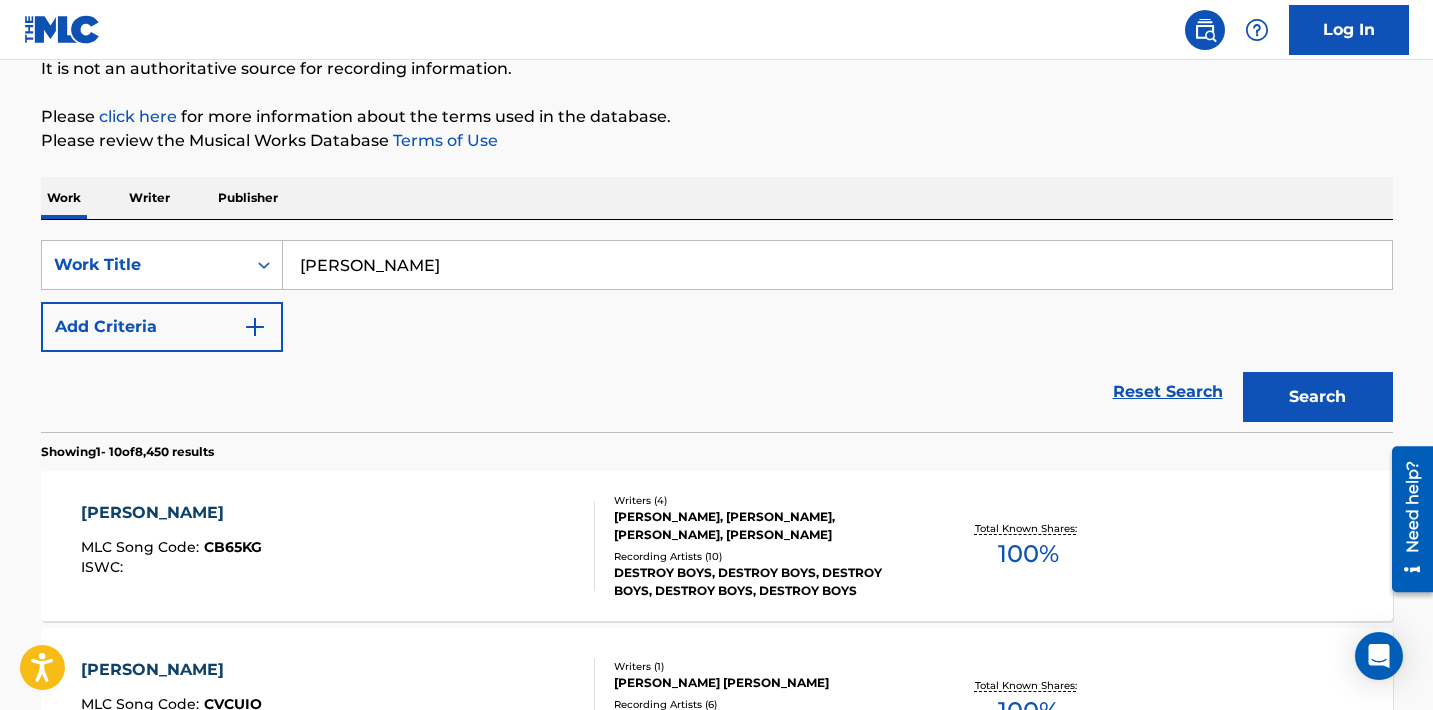 scroll, scrollTop: 250, scrollLeft: 0, axis: vertical 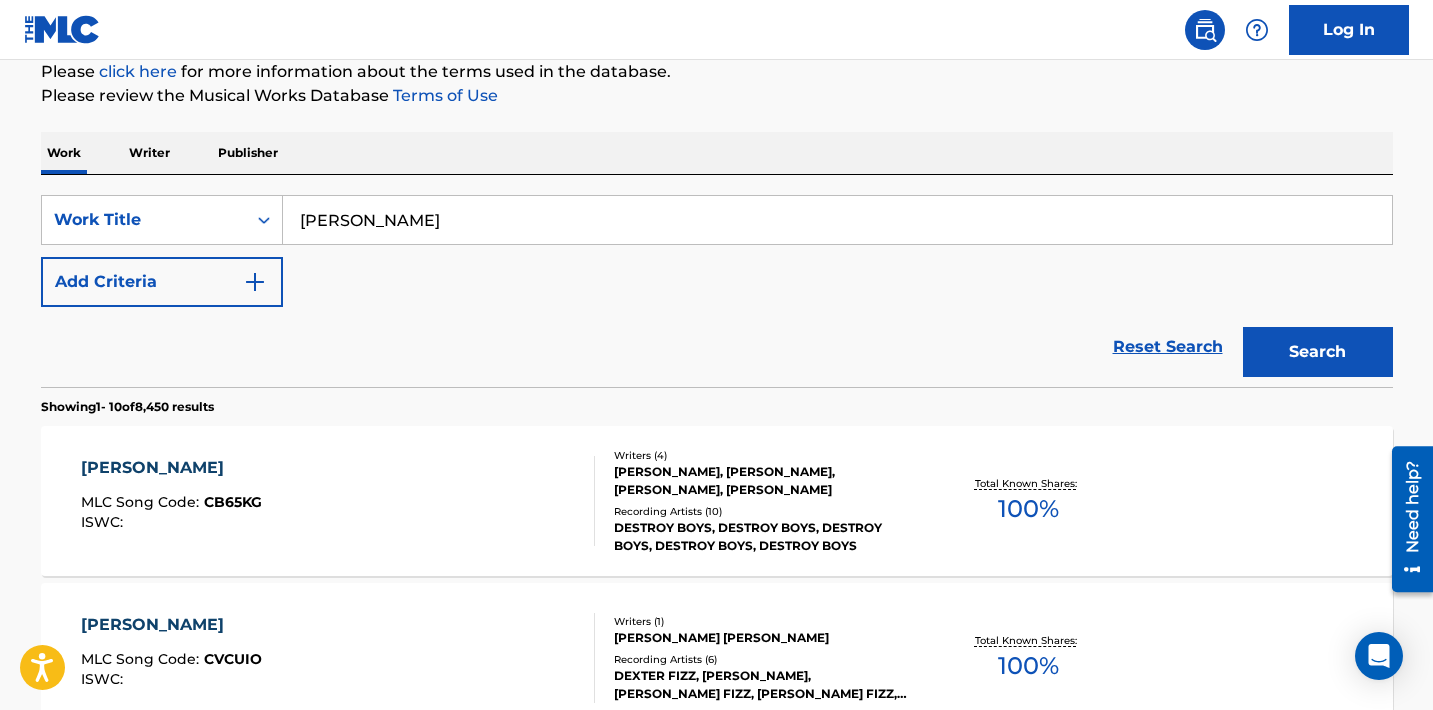 click on "[PERSON_NAME] MLC Song Code : CB65KG ISWC : Writers ( 4 ) [PERSON_NAME], [PERSON_NAME], [PERSON_NAME], [PERSON_NAME] Recording Artists ( 10 ) DESTROY BOYS, DESTROY BOYS, DESTROY BOYS, DESTROY BOYS, DESTROY BOYS Total Known Shares: 100 %" at bounding box center [717, 501] 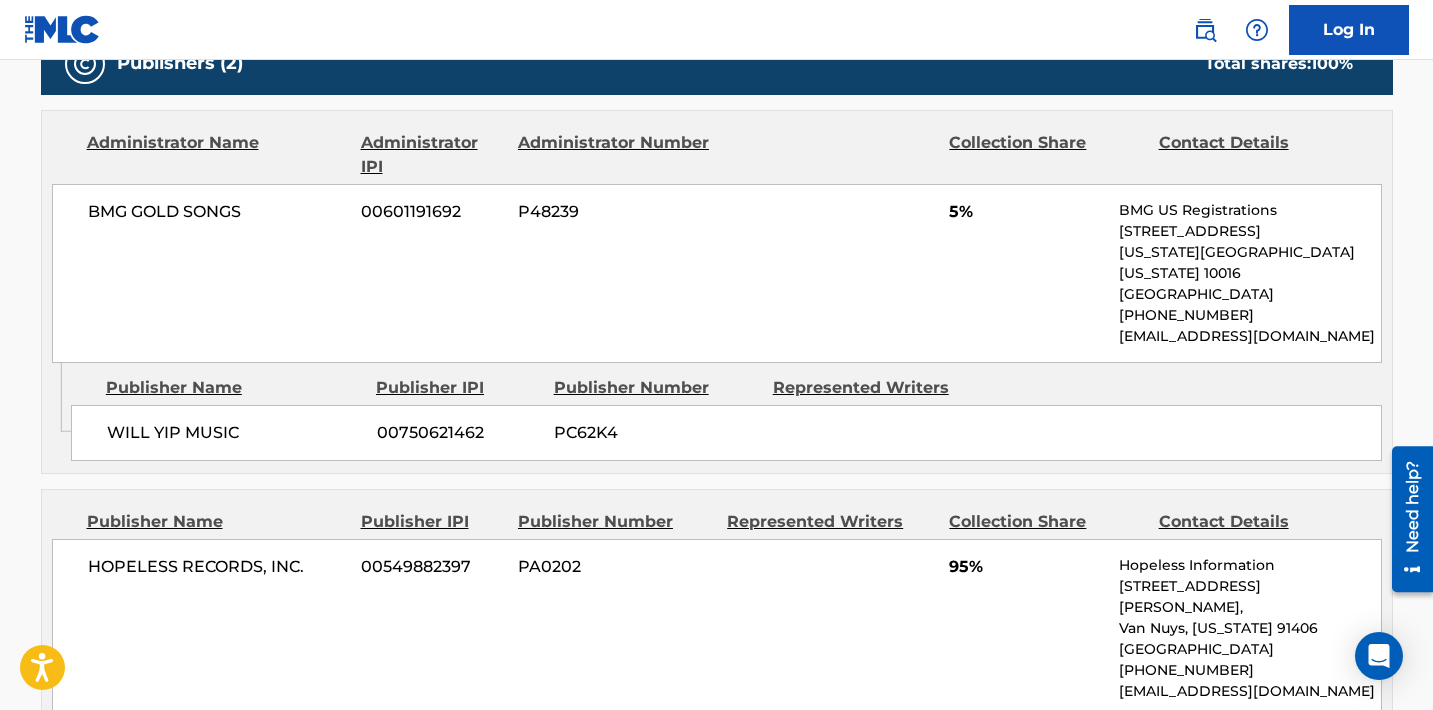 scroll, scrollTop: 1049, scrollLeft: 0, axis: vertical 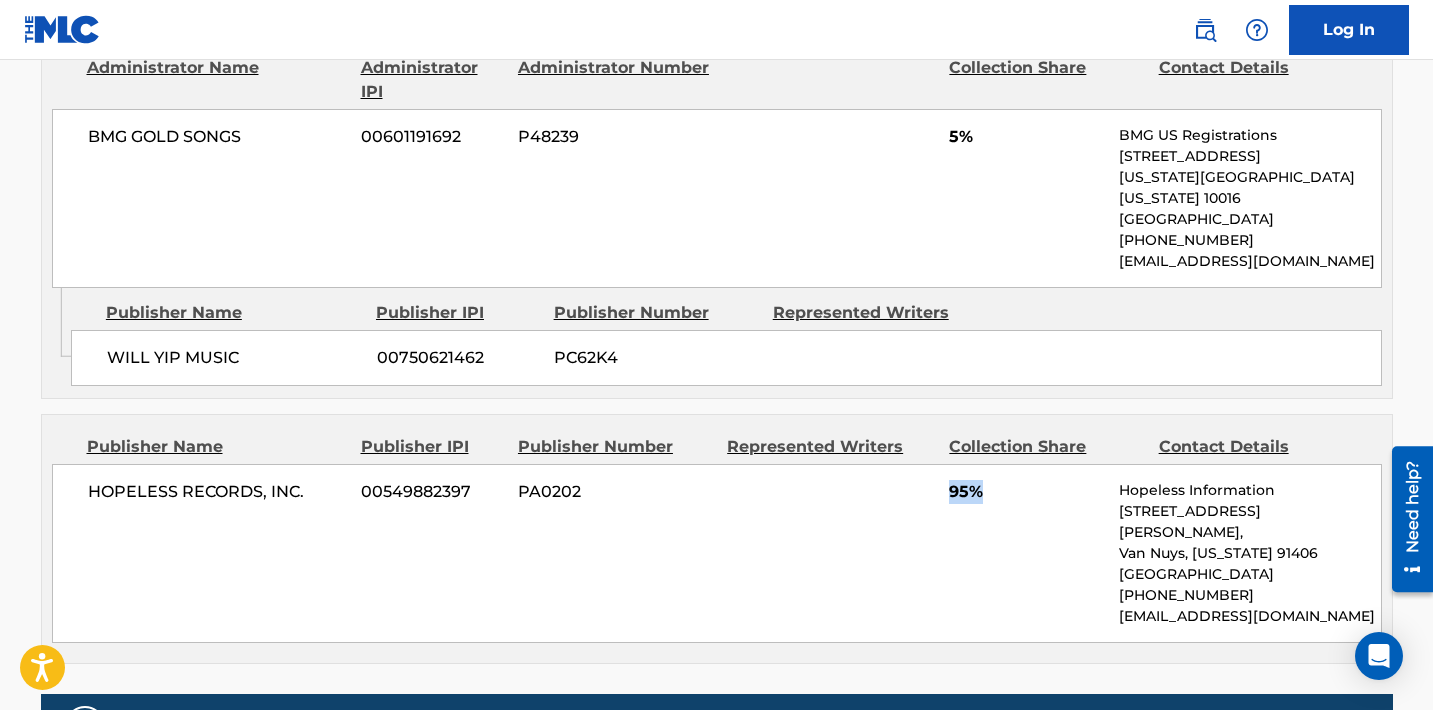 drag, startPoint x: 997, startPoint y: 462, endPoint x: 935, endPoint y: 462, distance: 62 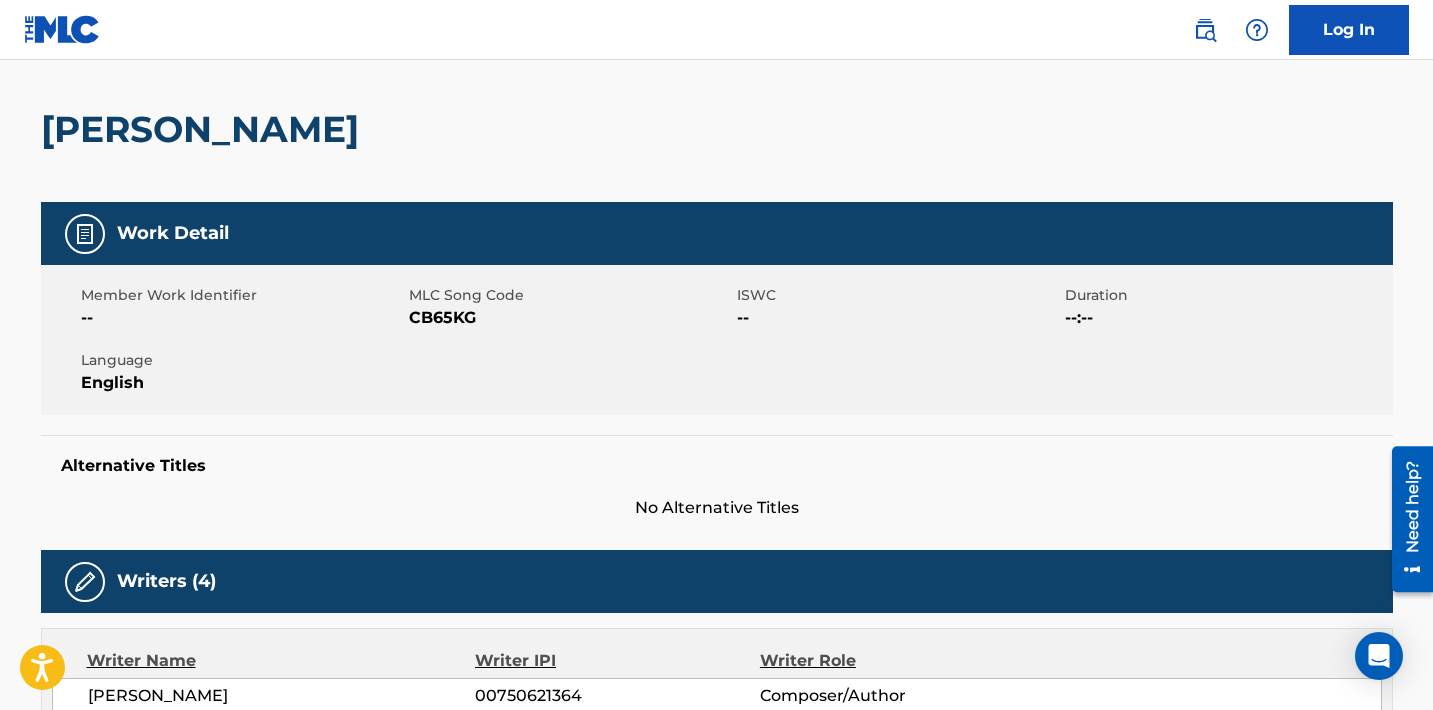 scroll, scrollTop: 0, scrollLeft: 0, axis: both 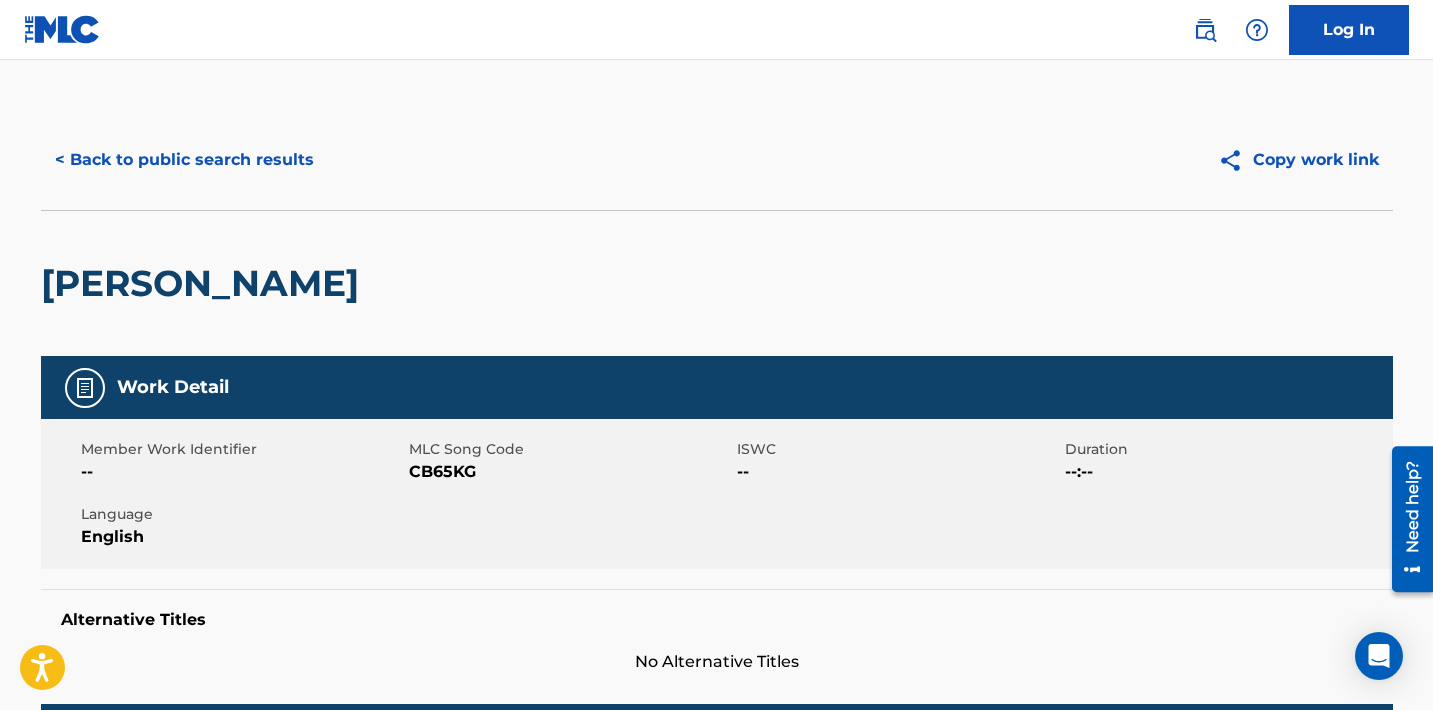 click on "< Back to public search results" at bounding box center [184, 160] 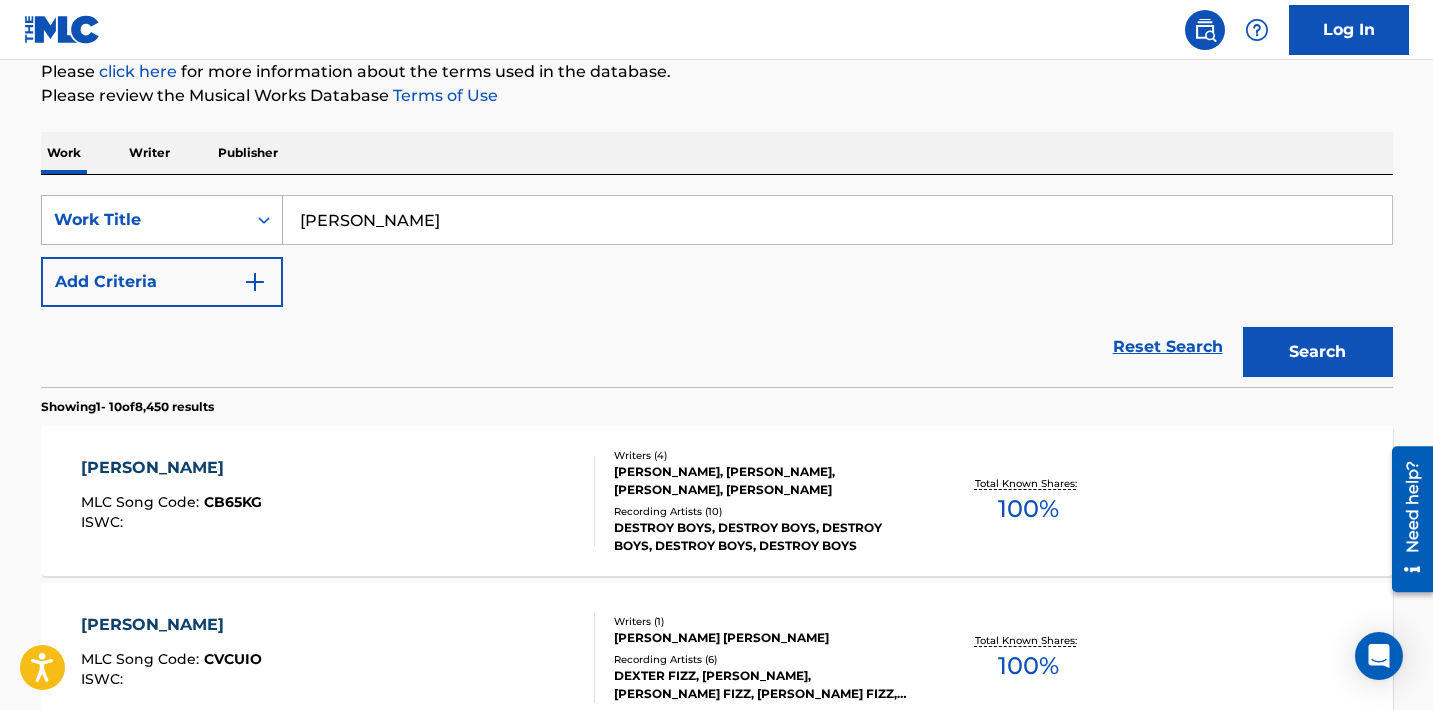 drag, startPoint x: 441, startPoint y: 223, endPoint x: 202, endPoint y: 205, distance: 239.67686 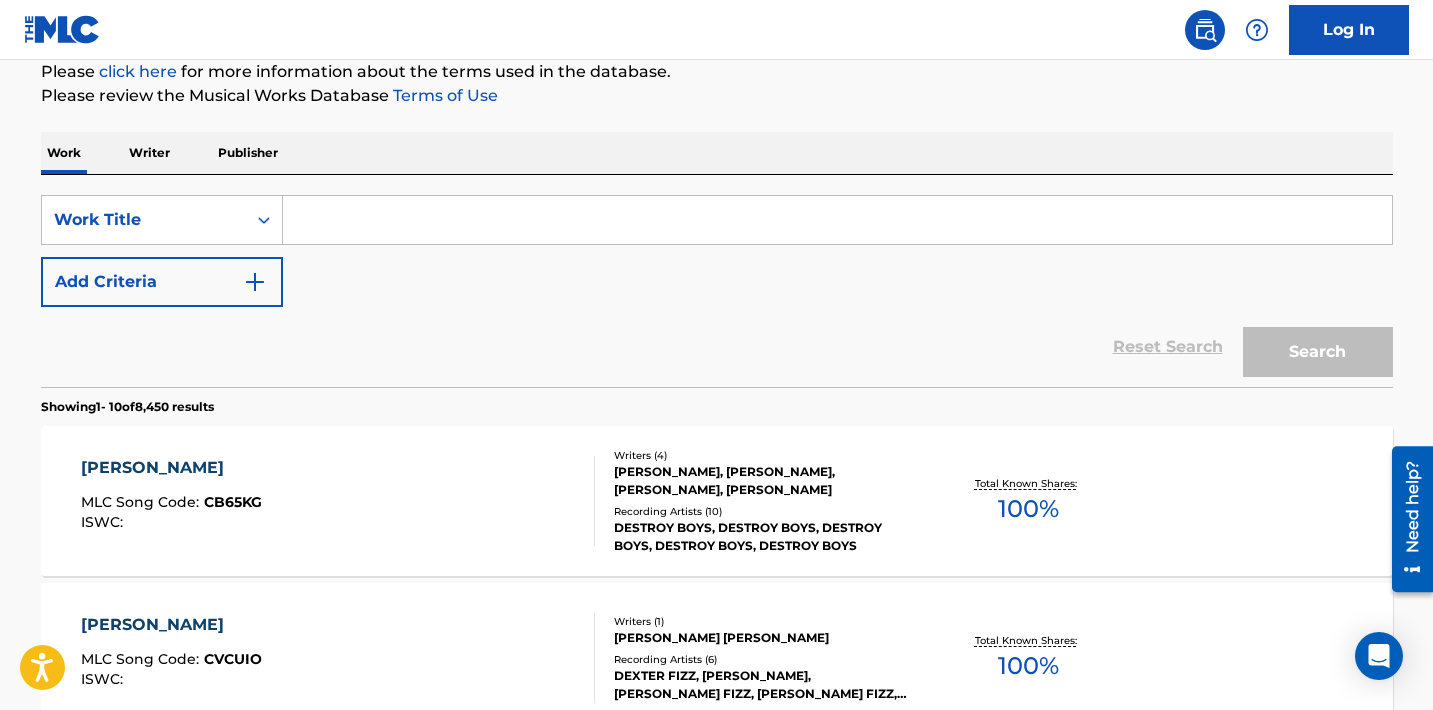 scroll, scrollTop: 251, scrollLeft: 0, axis: vertical 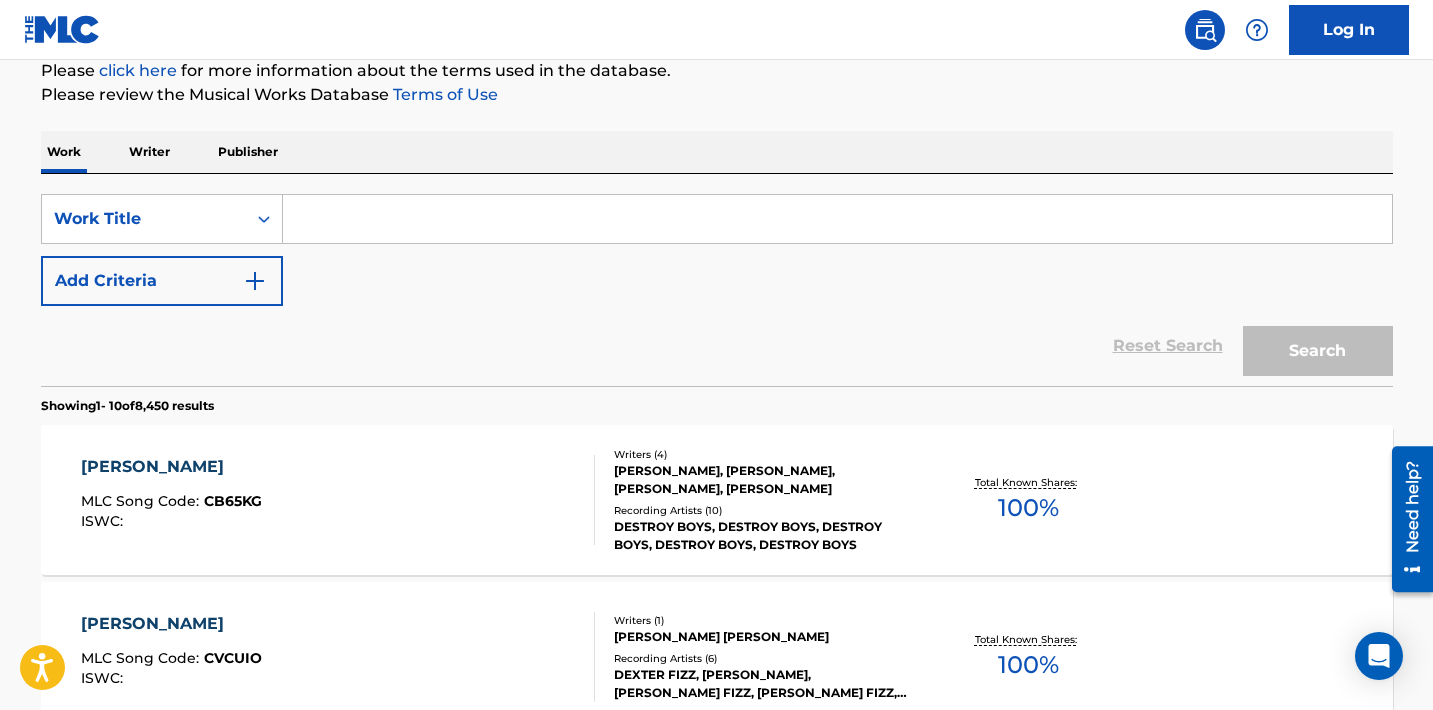 click at bounding box center [837, 219] 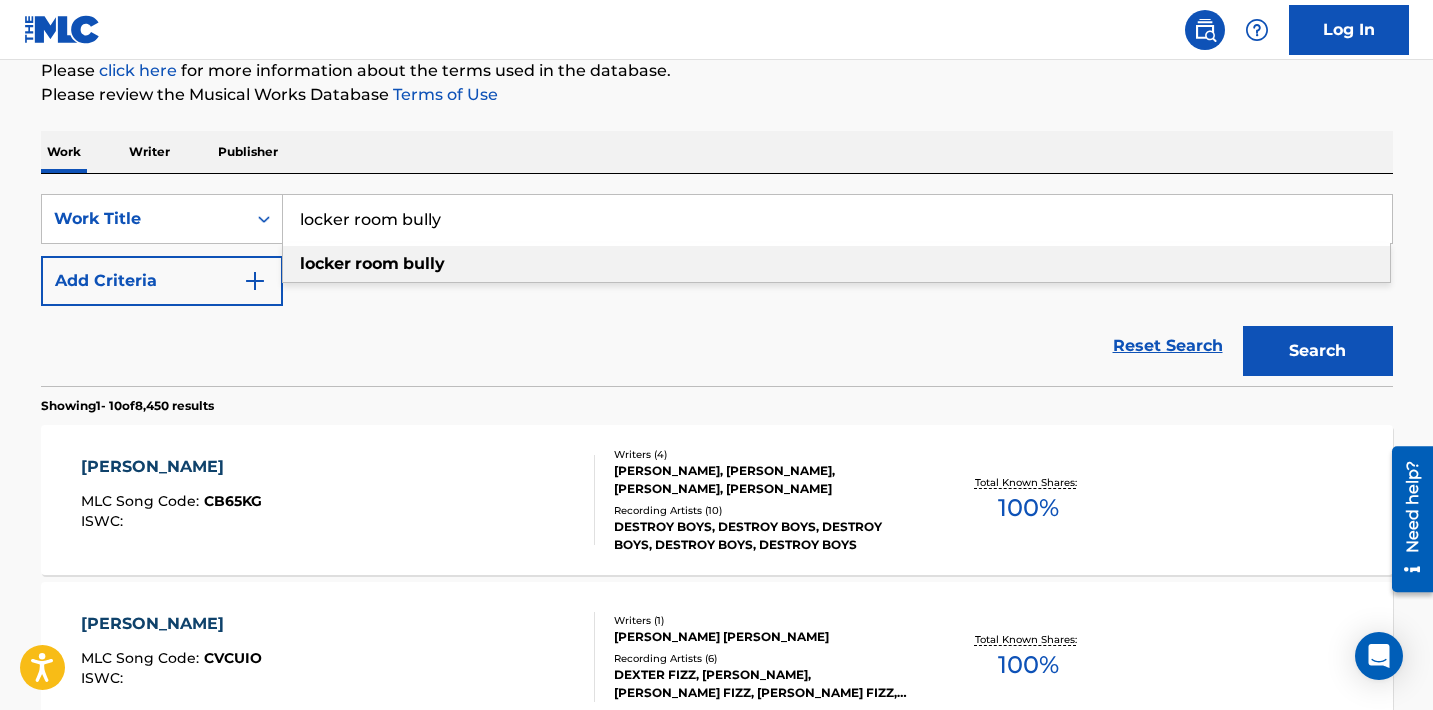 type on "locker room bully" 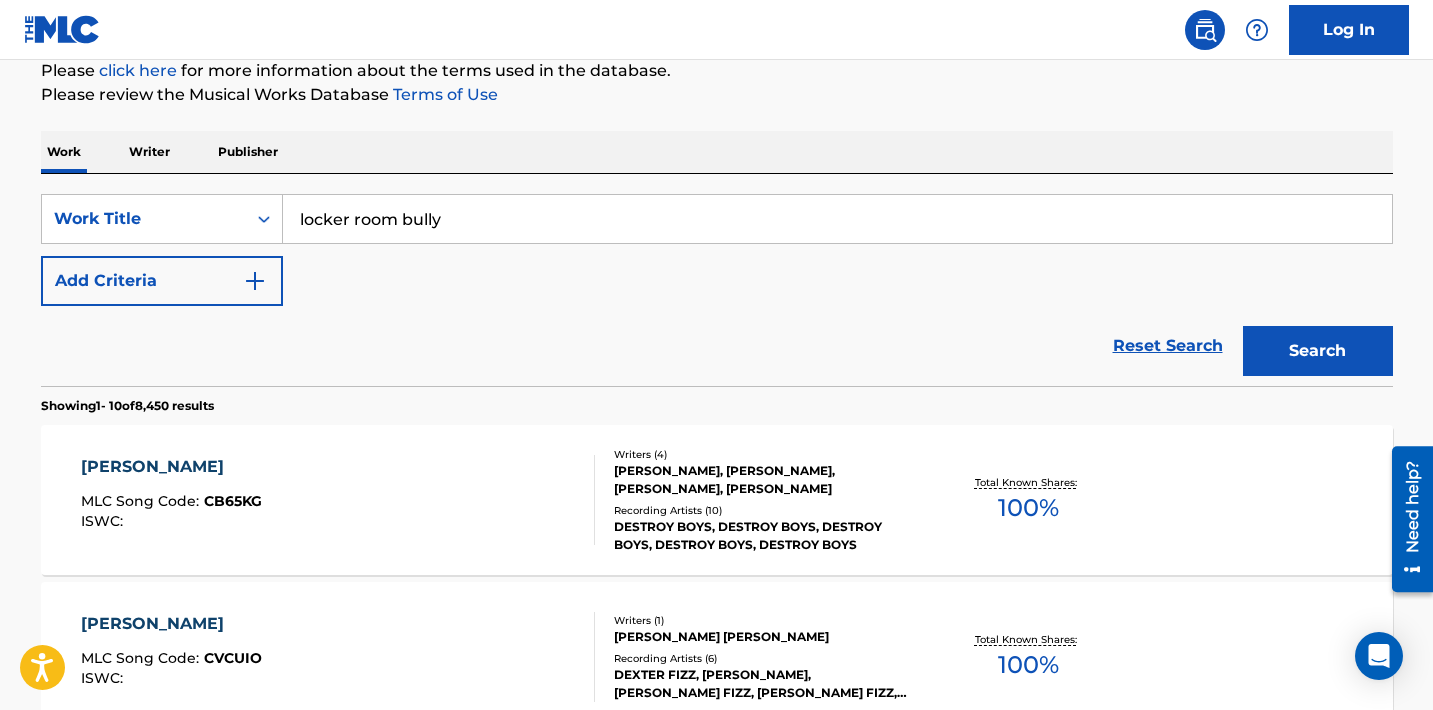 click on "Search" at bounding box center [1318, 351] 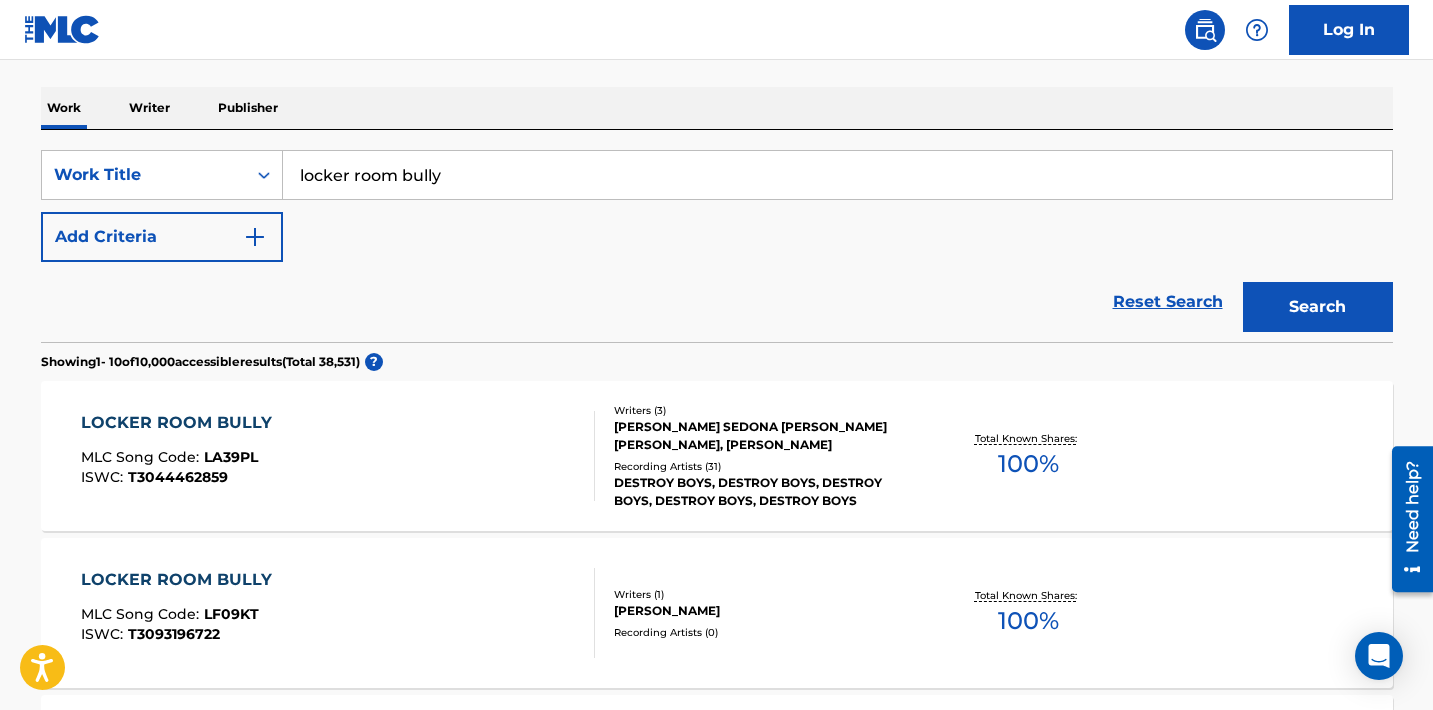 scroll, scrollTop: 328, scrollLeft: 0, axis: vertical 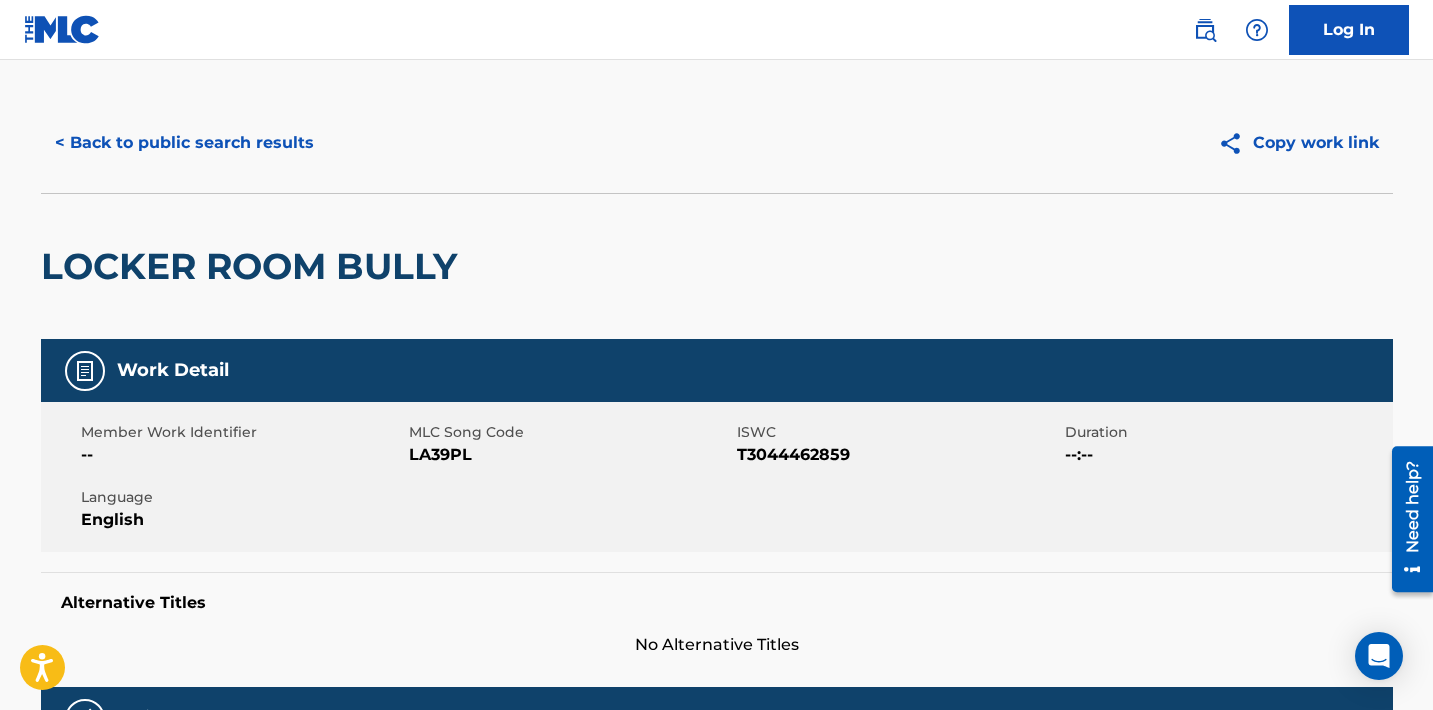 click on "< Back to public search results" at bounding box center [184, 143] 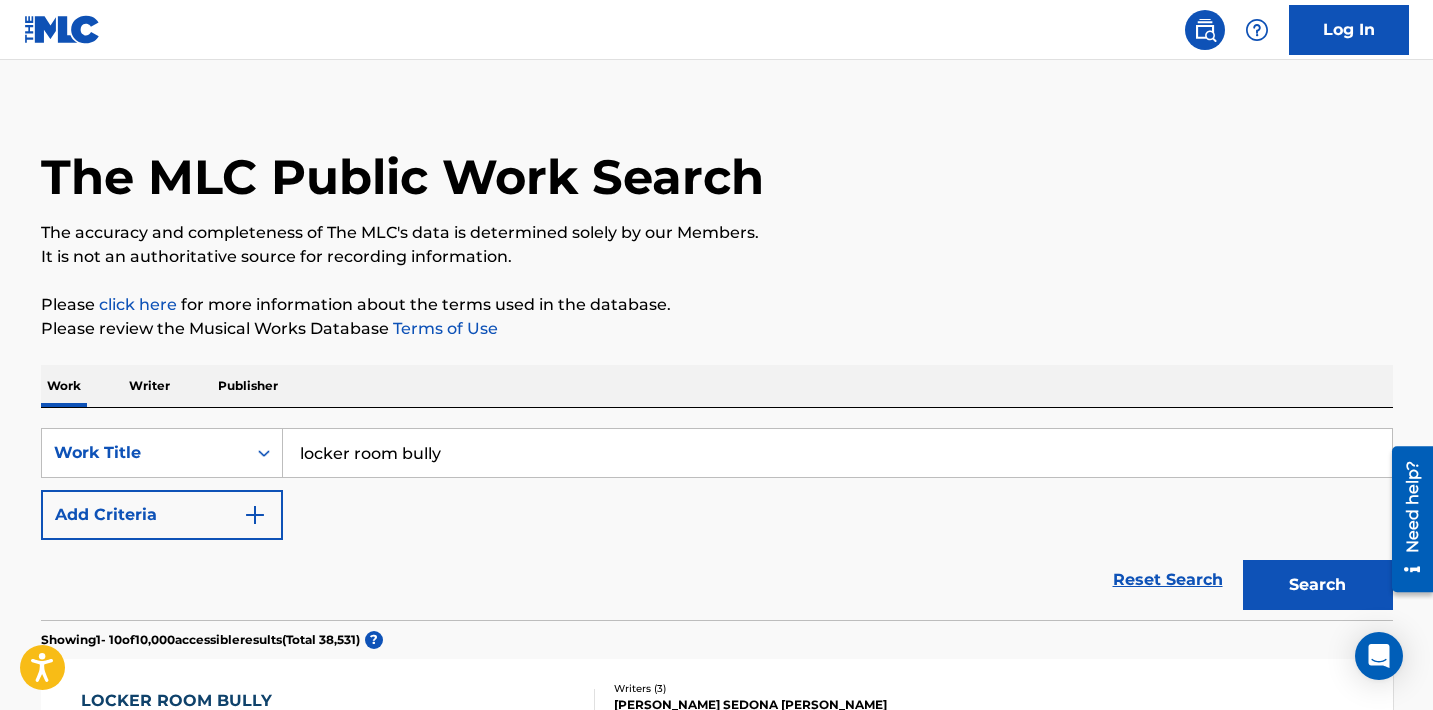 scroll, scrollTop: 328, scrollLeft: 0, axis: vertical 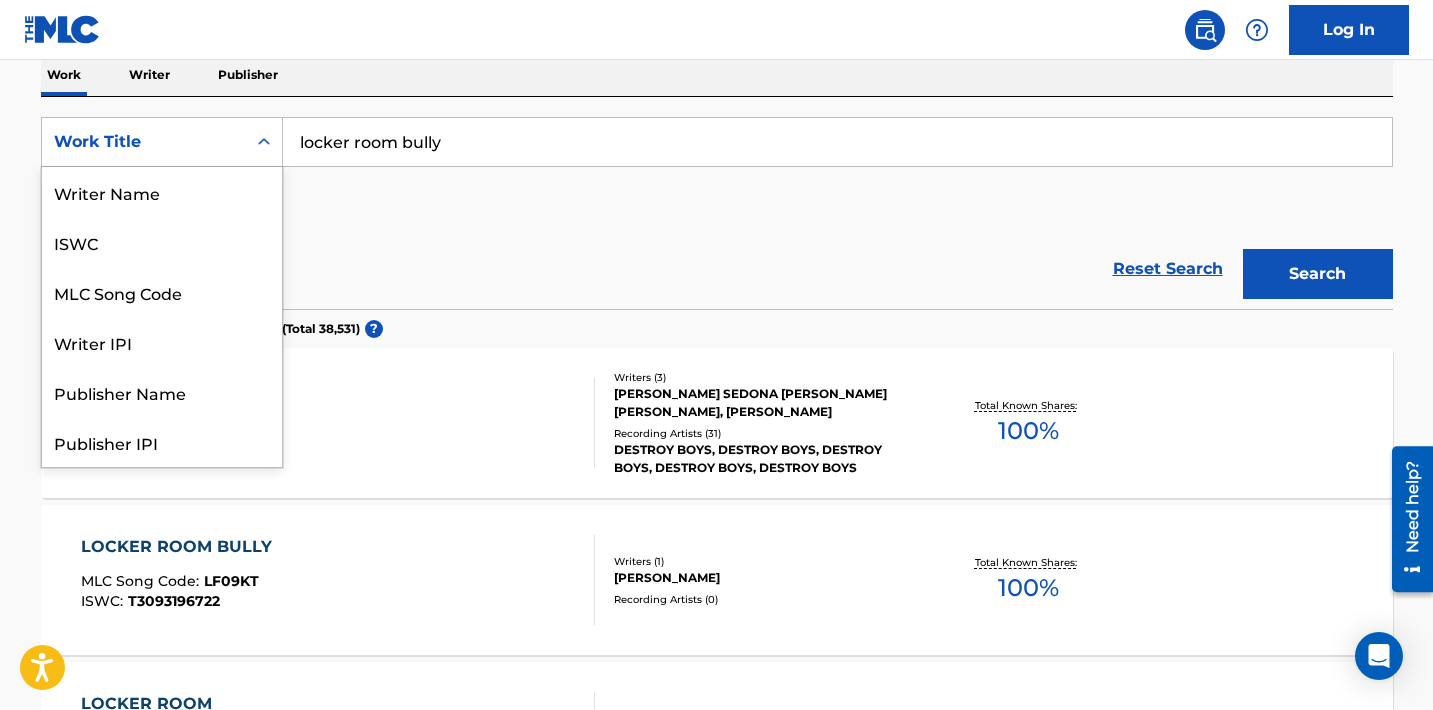 click at bounding box center (264, 142) 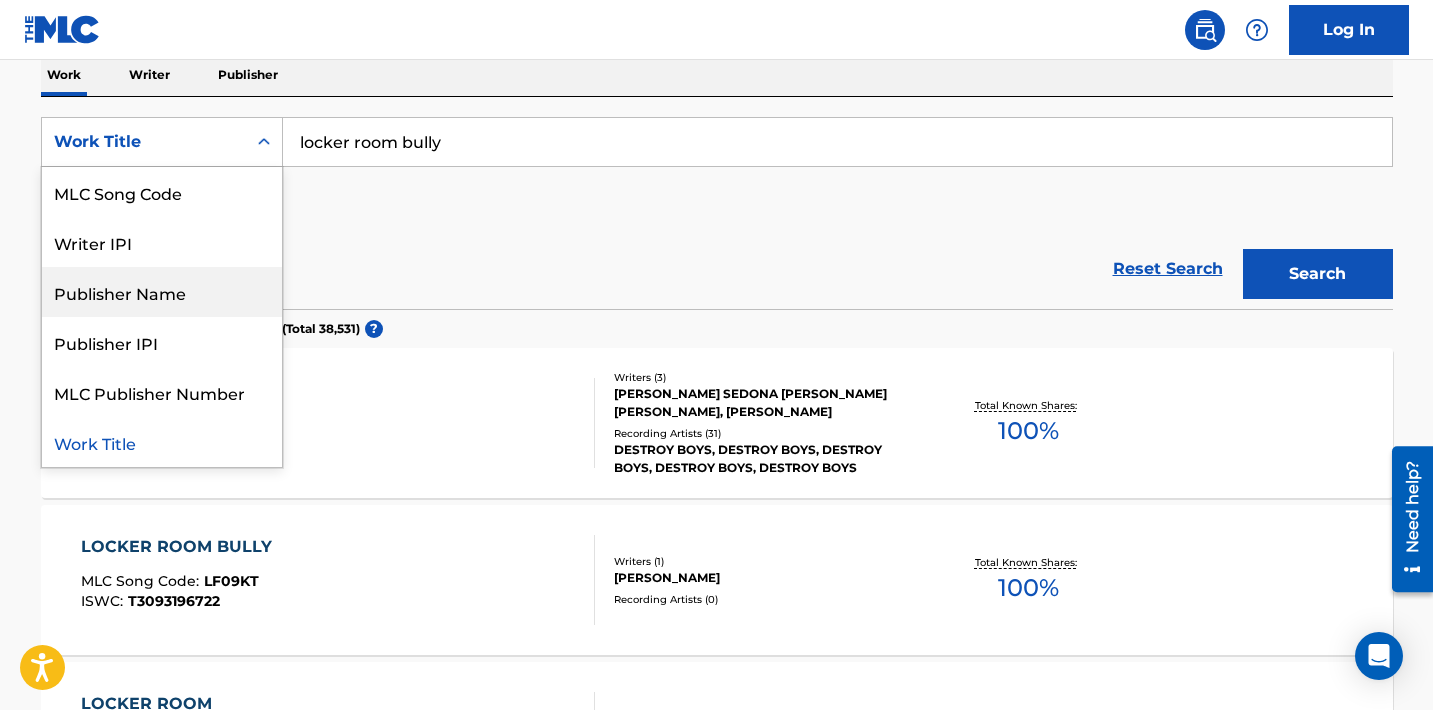 scroll, scrollTop: 0, scrollLeft: 0, axis: both 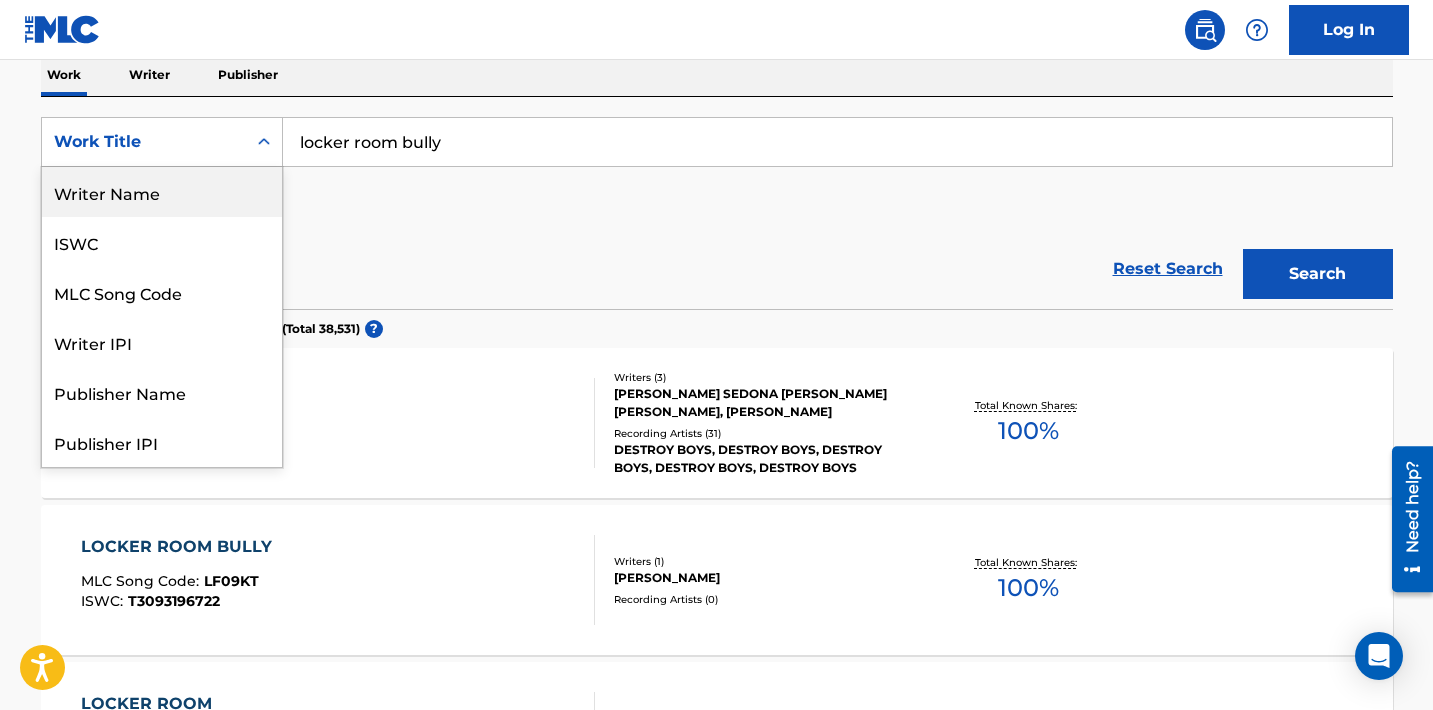 click on "Writer" at bounding box center (149, 75) 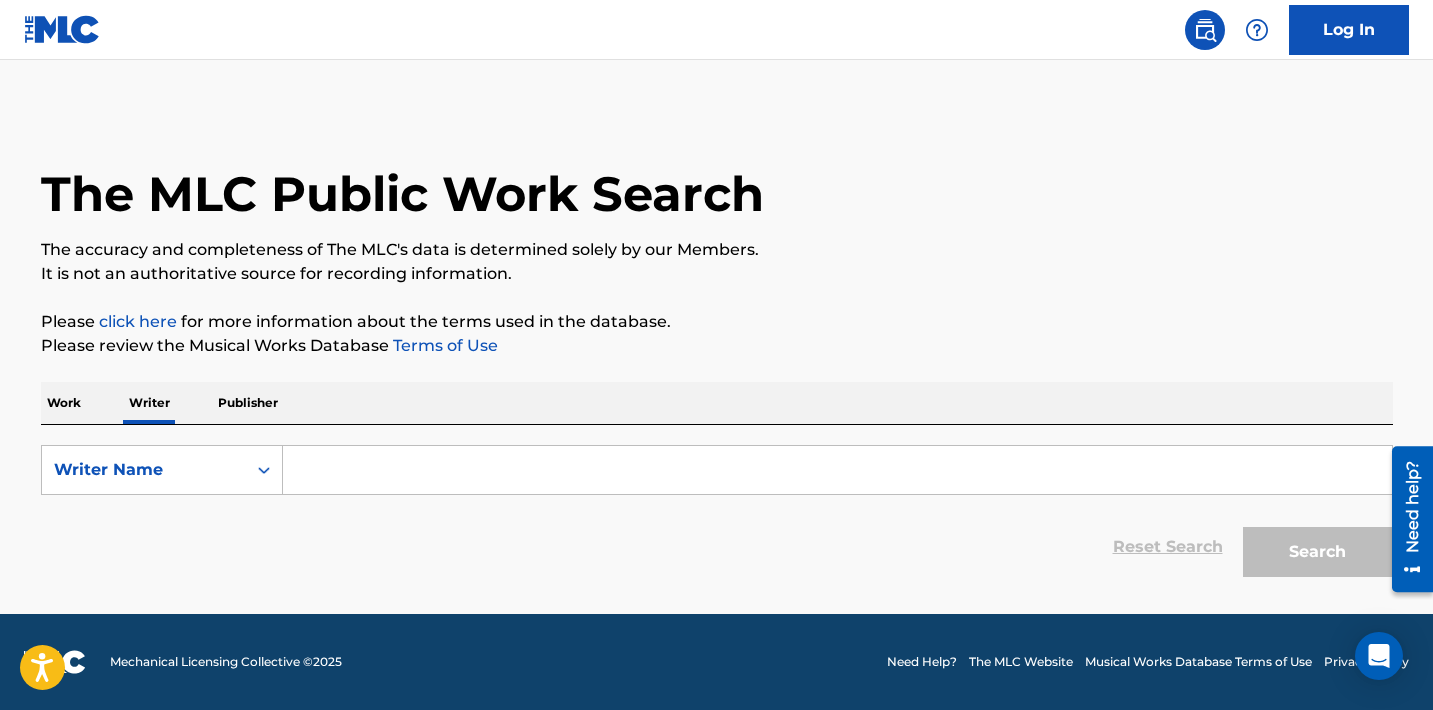 scroll, scrollTop: 0, scrollLeft: 0, axis: both 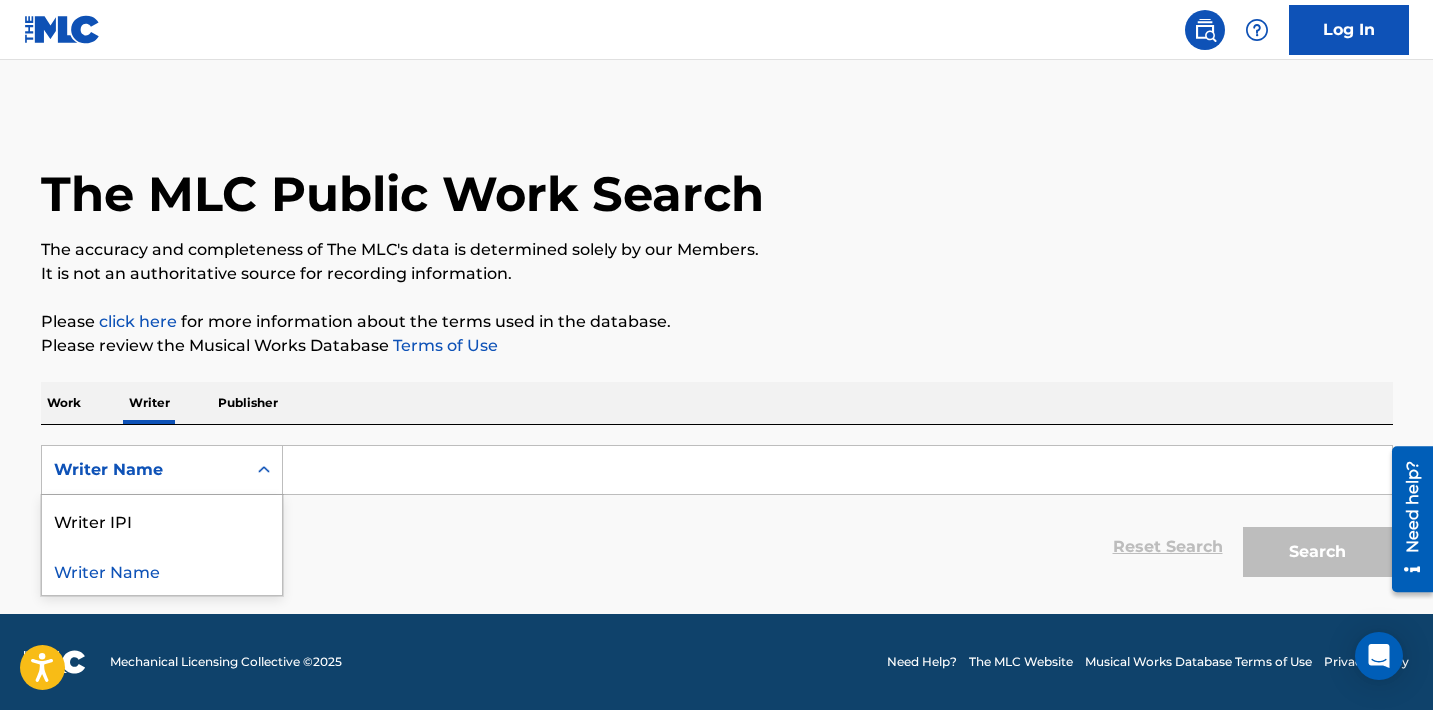 click on "Writer Name" at bounding box center [144, 470] 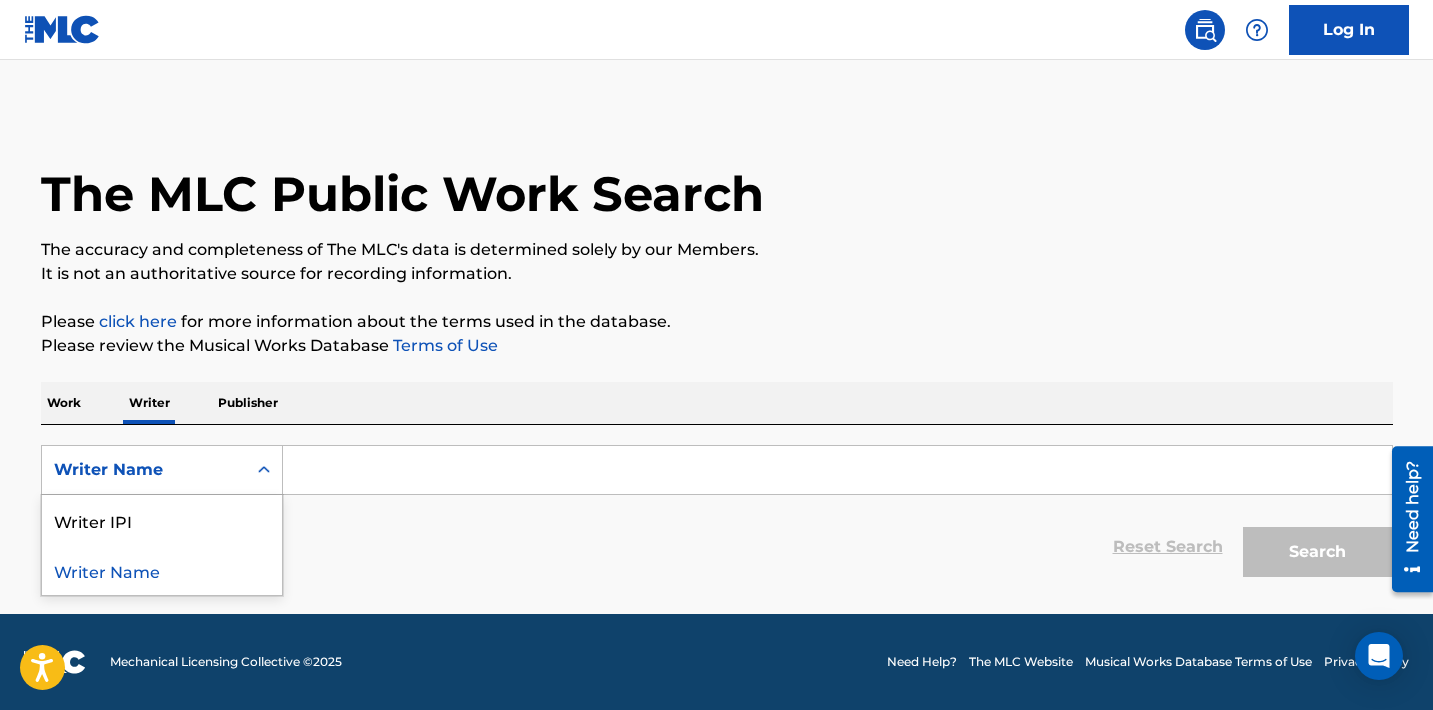 click at bounding box center (837, 470) 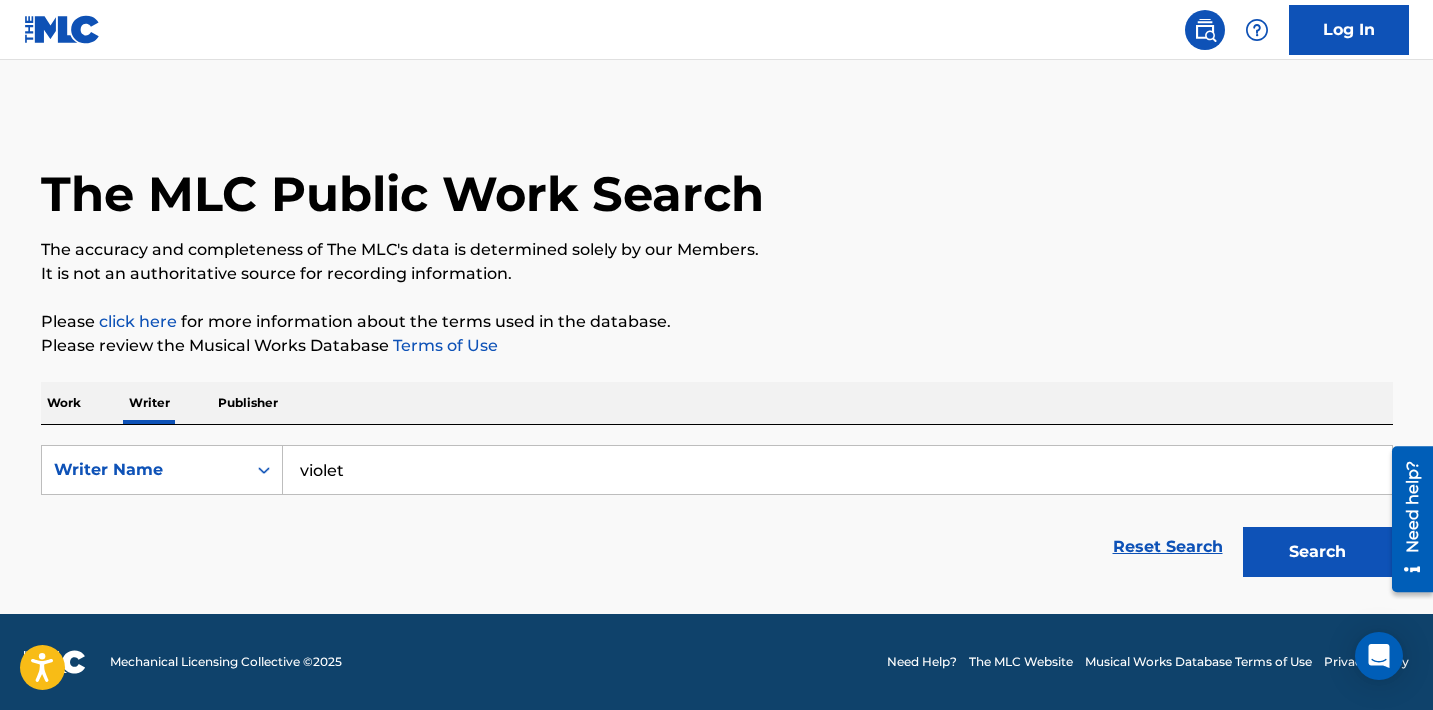 type on "[PERSON_NAME]" 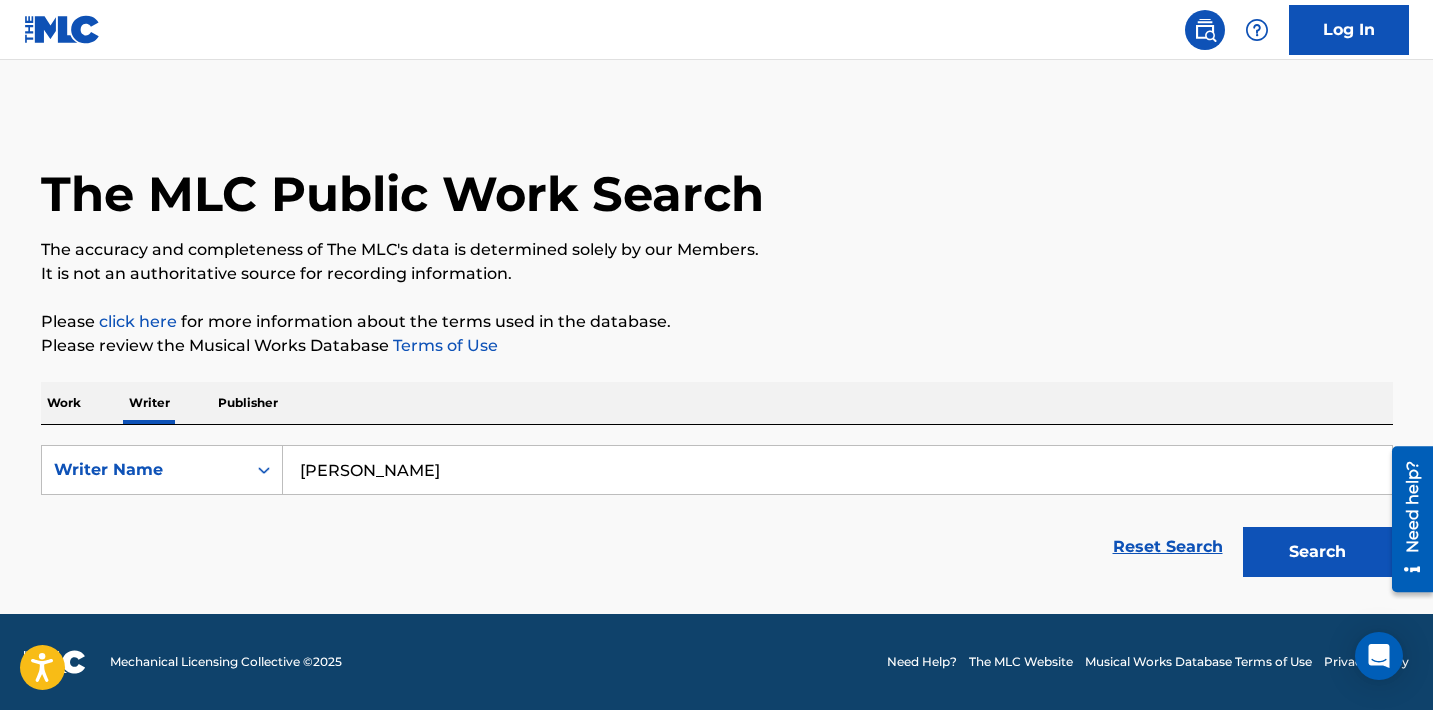 click on "Search" at bounding box center (1318, 552) 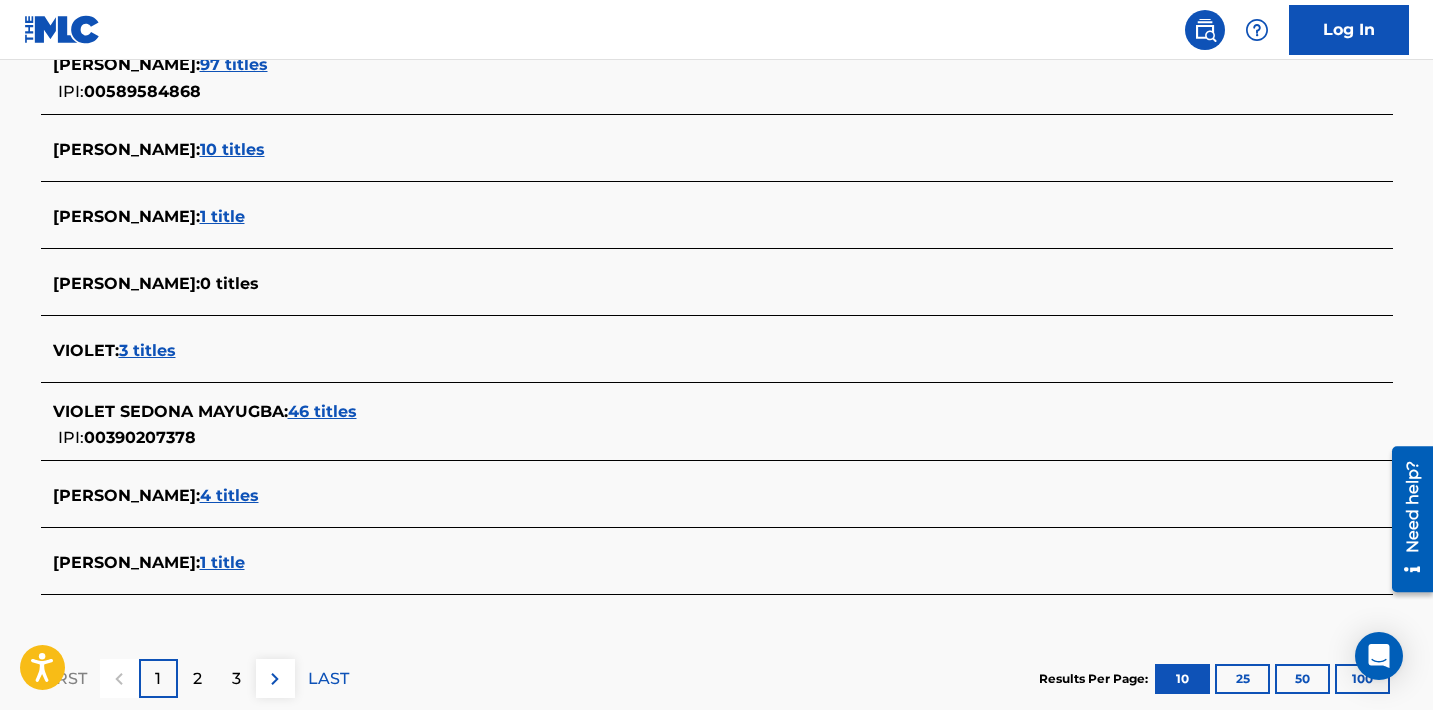 scroll, scrollTop: 783, scrollLeft: 0, axis: vertical 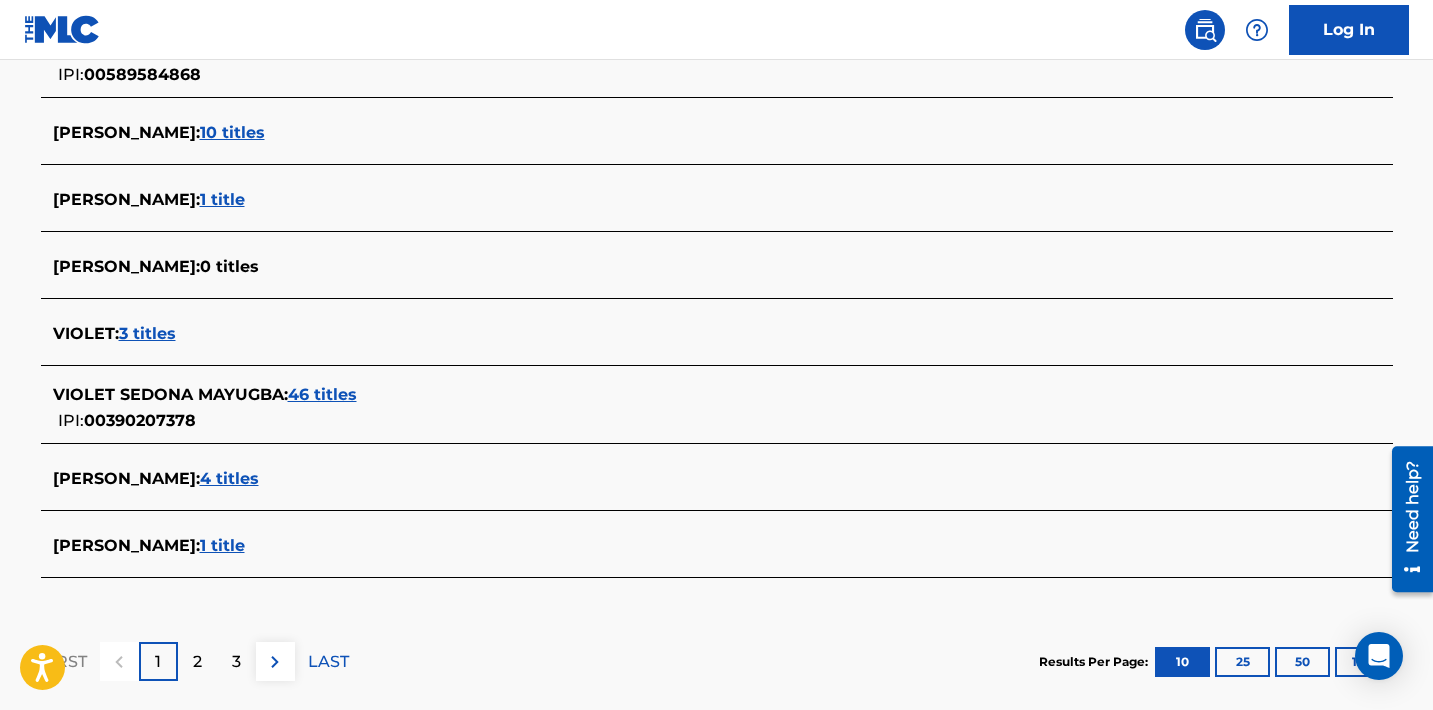 click on "46 titles" at bounding box center [322, 394] 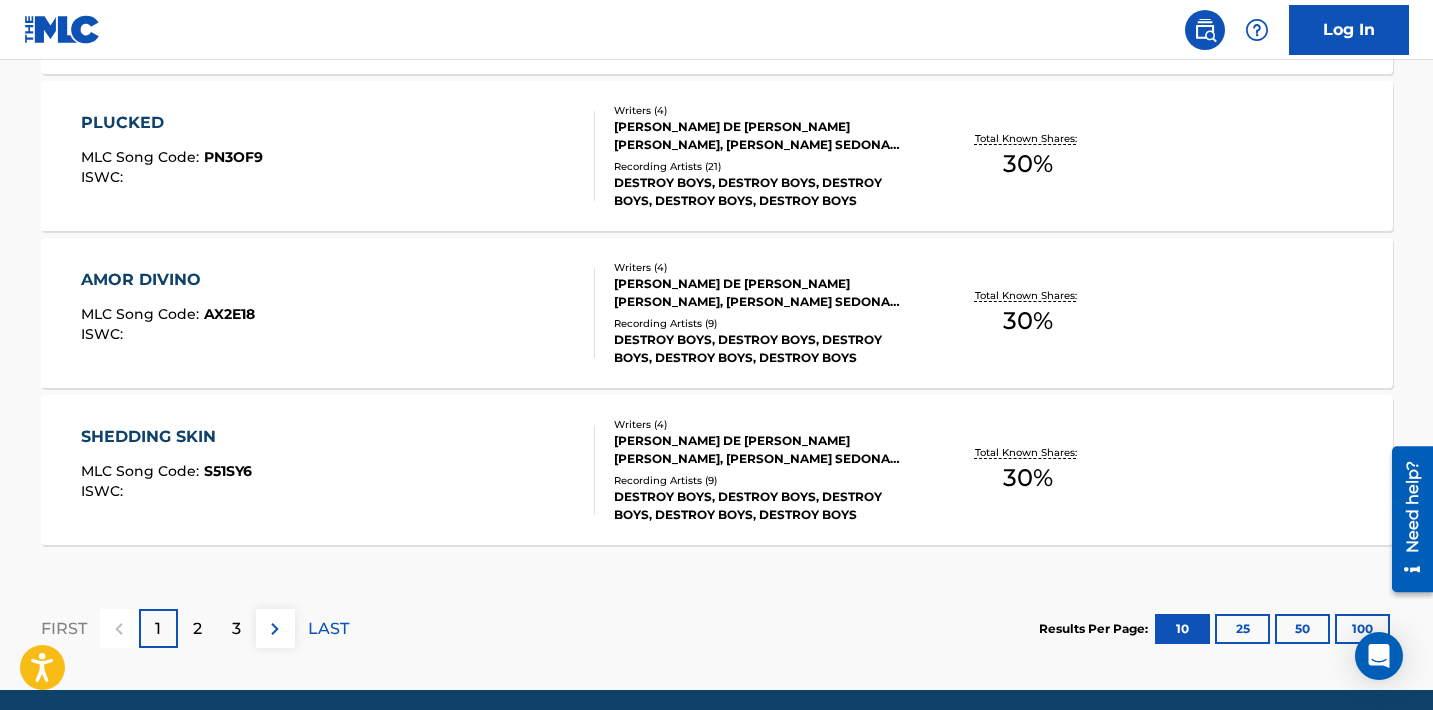 scroll, scrollTop: 1817, scrollLeft: 0, axis: vertical 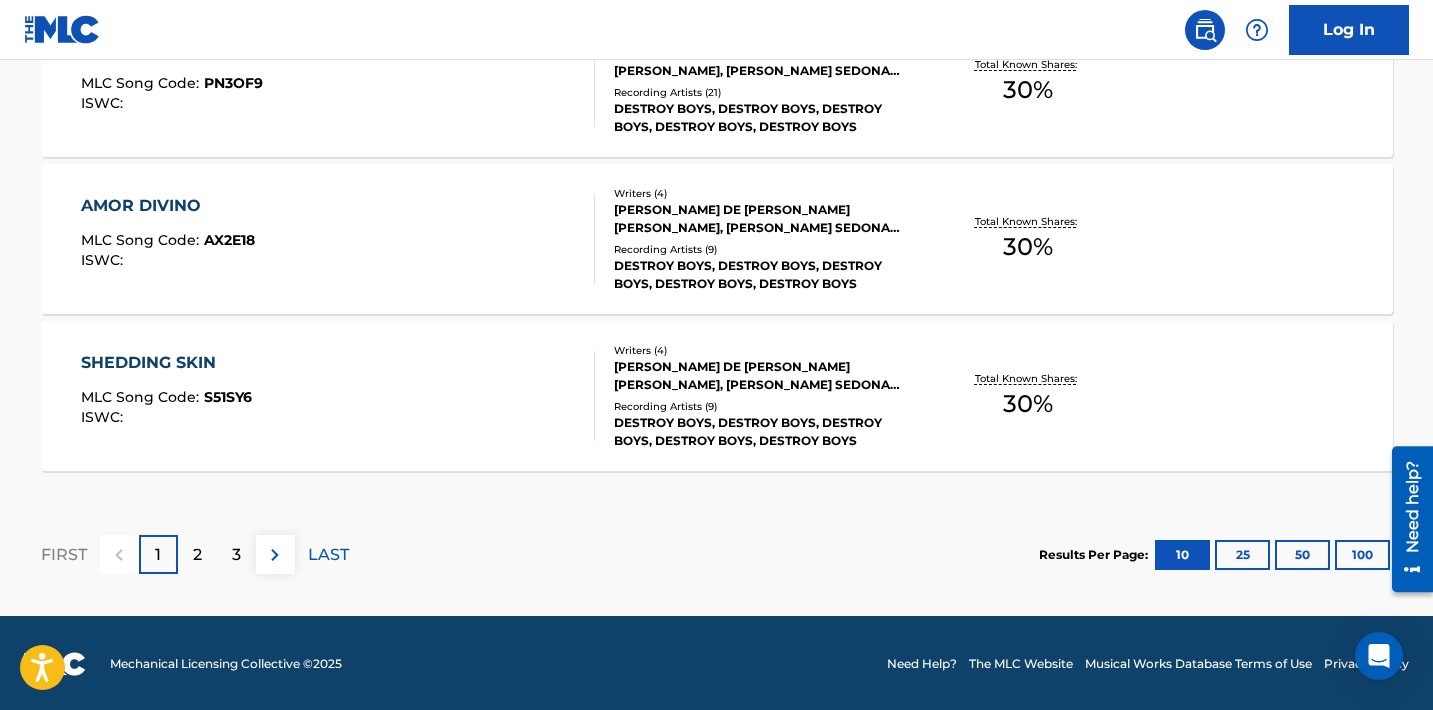 click on "SHEDDING SKIN MLC Song Code : S51SY6 ISWC : Writers ( 4 ) [PERSON_NAME] DE [PERSON_NAME] [PERSON_NAME], [PERSON_NAME] SEDONA [PERSON_NAME] [PERSON_NAME] Recording Artists ( 9 ) DESTROY BOYS, DESTROY BOYS, DESTROY BOYS, DESTROY BOYS, DESTROY BOYS Total Known Shares: 30 %" at bounding box center (717, 396) 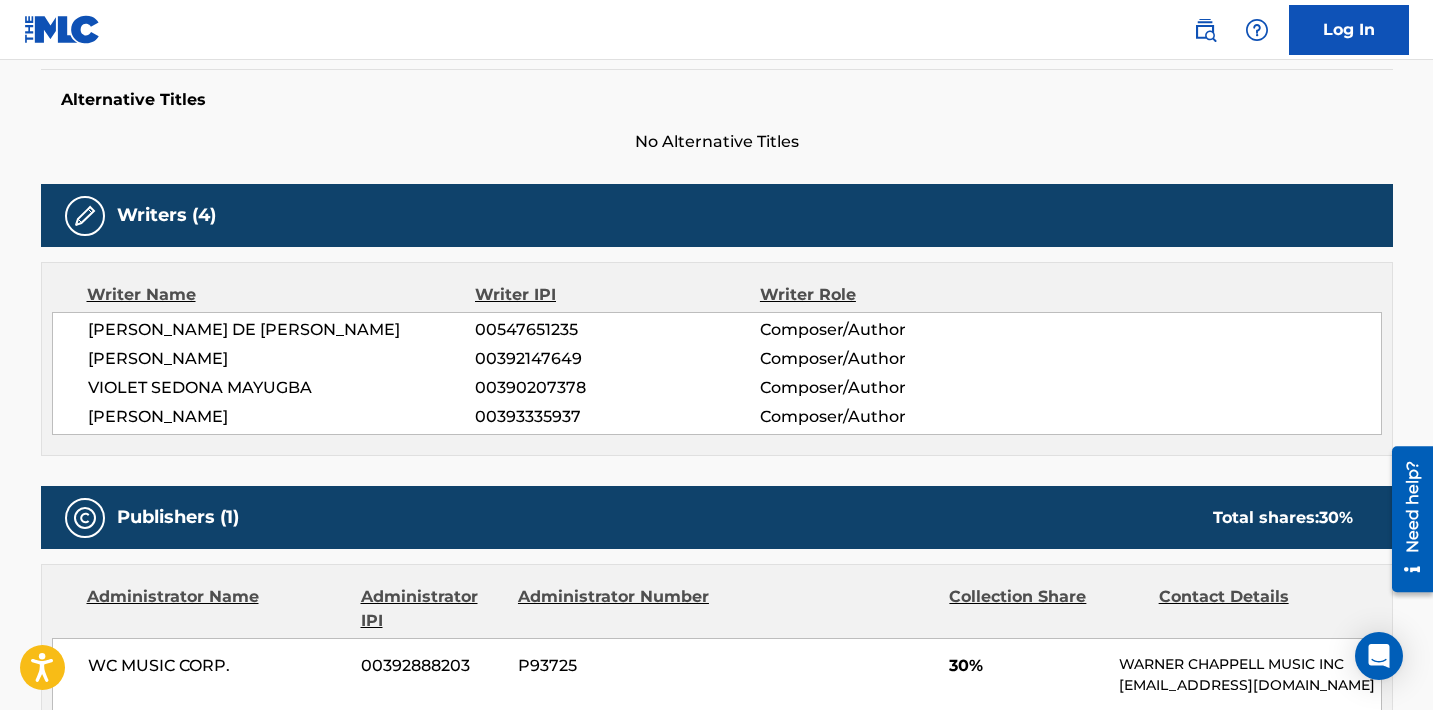 scroll, scrollTop: 563, scrollLeft: 0, axis: vertical 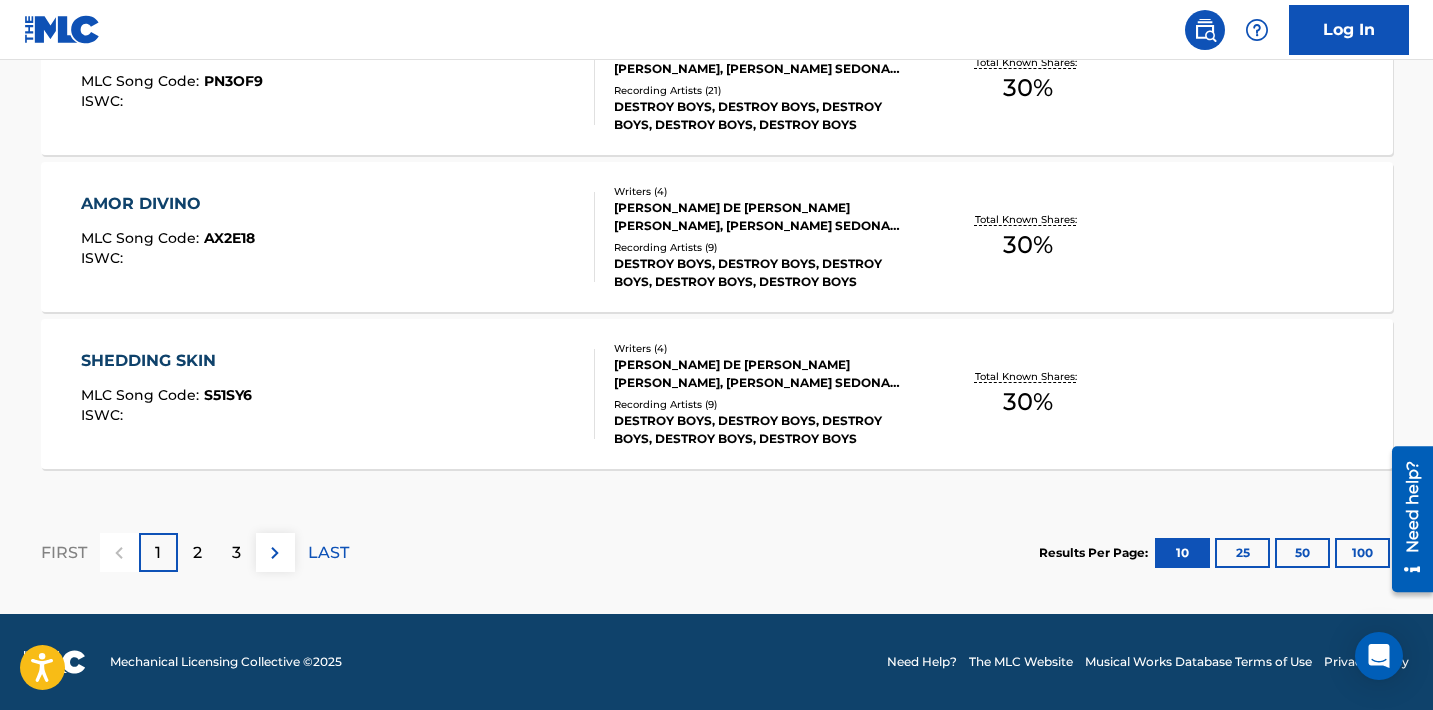click on "2" at bounding box center (197, 553) 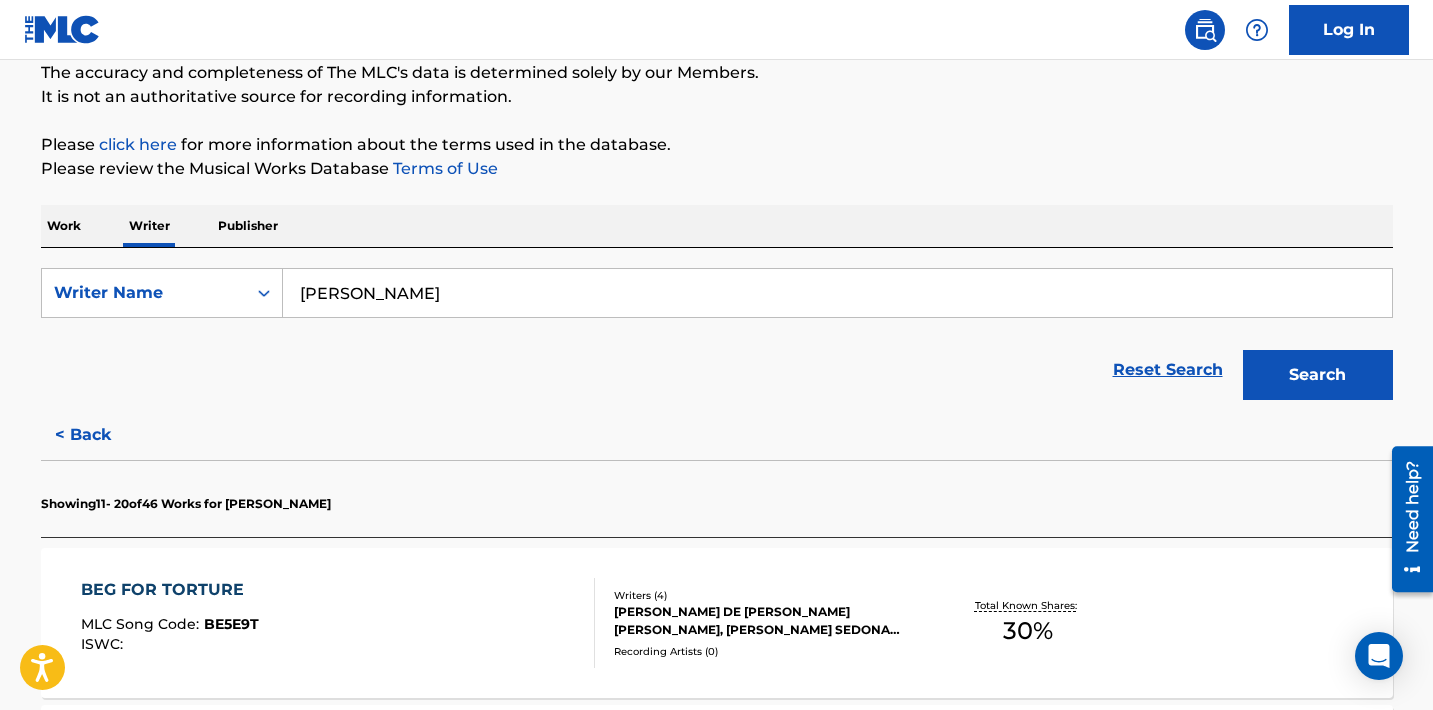 scroll, scrollTop: 1819, scrollLeft: 0, axis: vertical 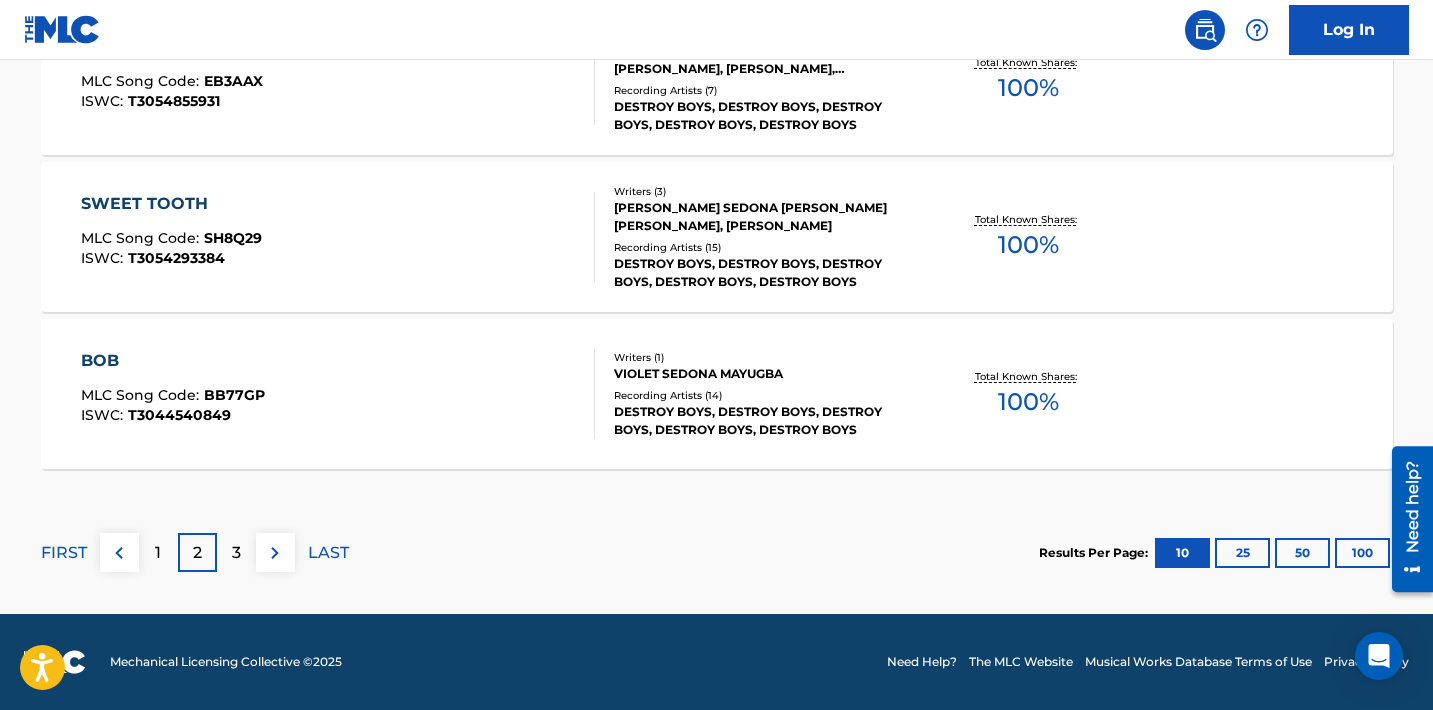 click on "[PERSON_NAME] MLC Song Code : BB77GP ISWC : T3044540849" at bounding box center [338, 394] 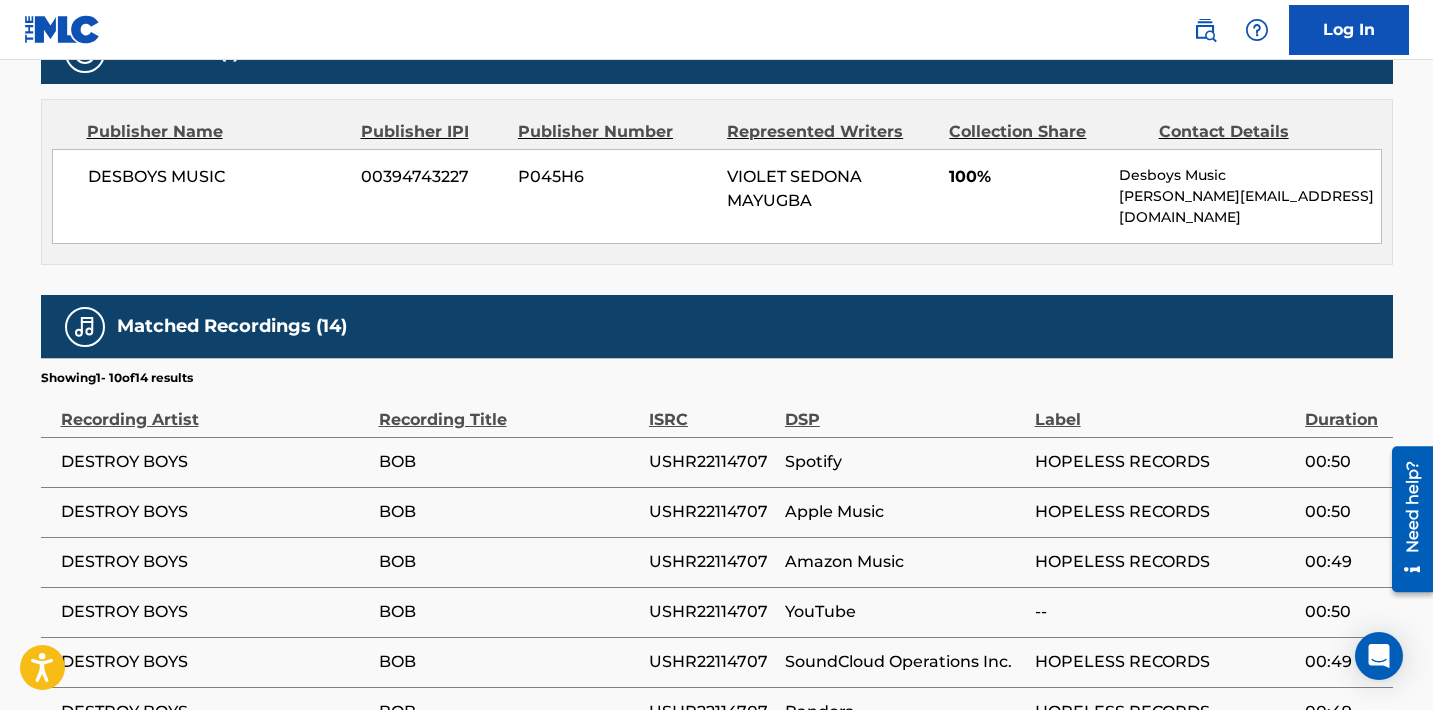 scroll, scrollTop: 0, scrollLeft: 0, axis: both 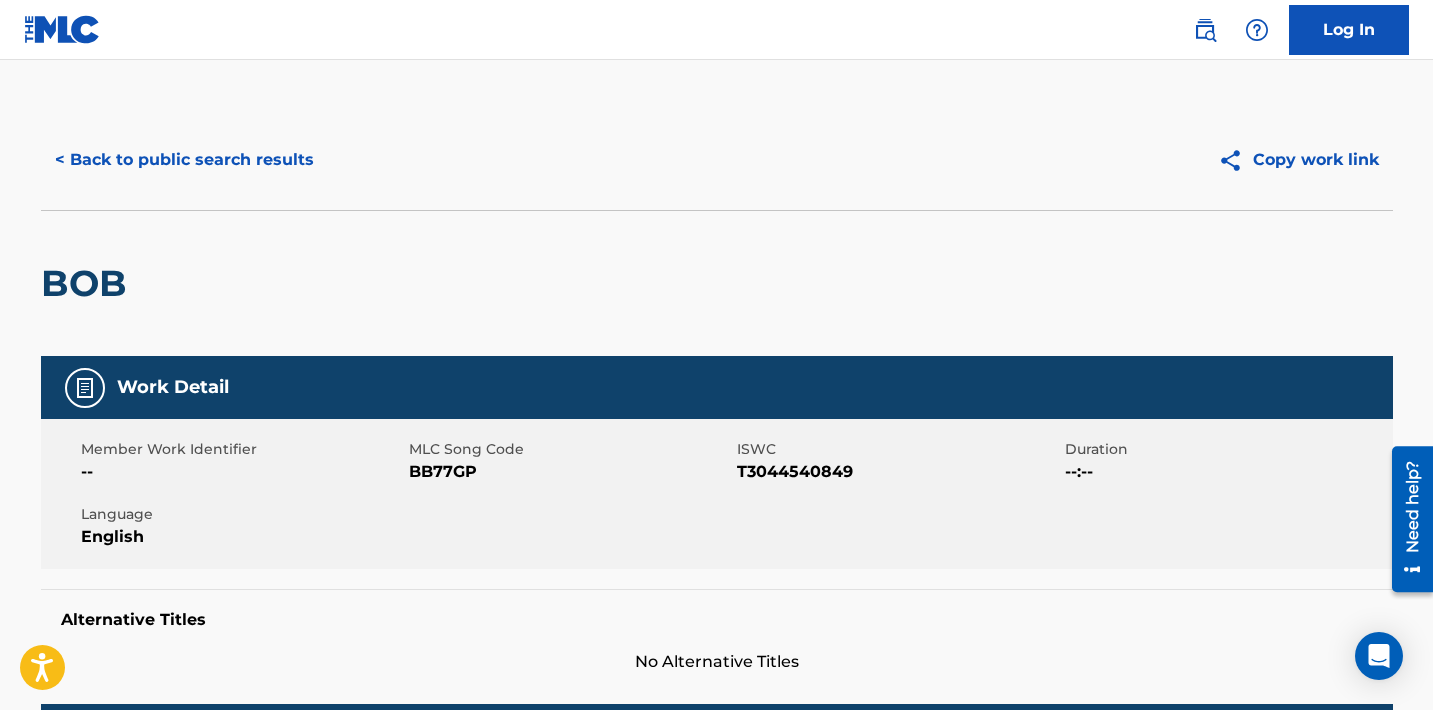 click on "< Back to public search results" at bounding box center (184, 160) 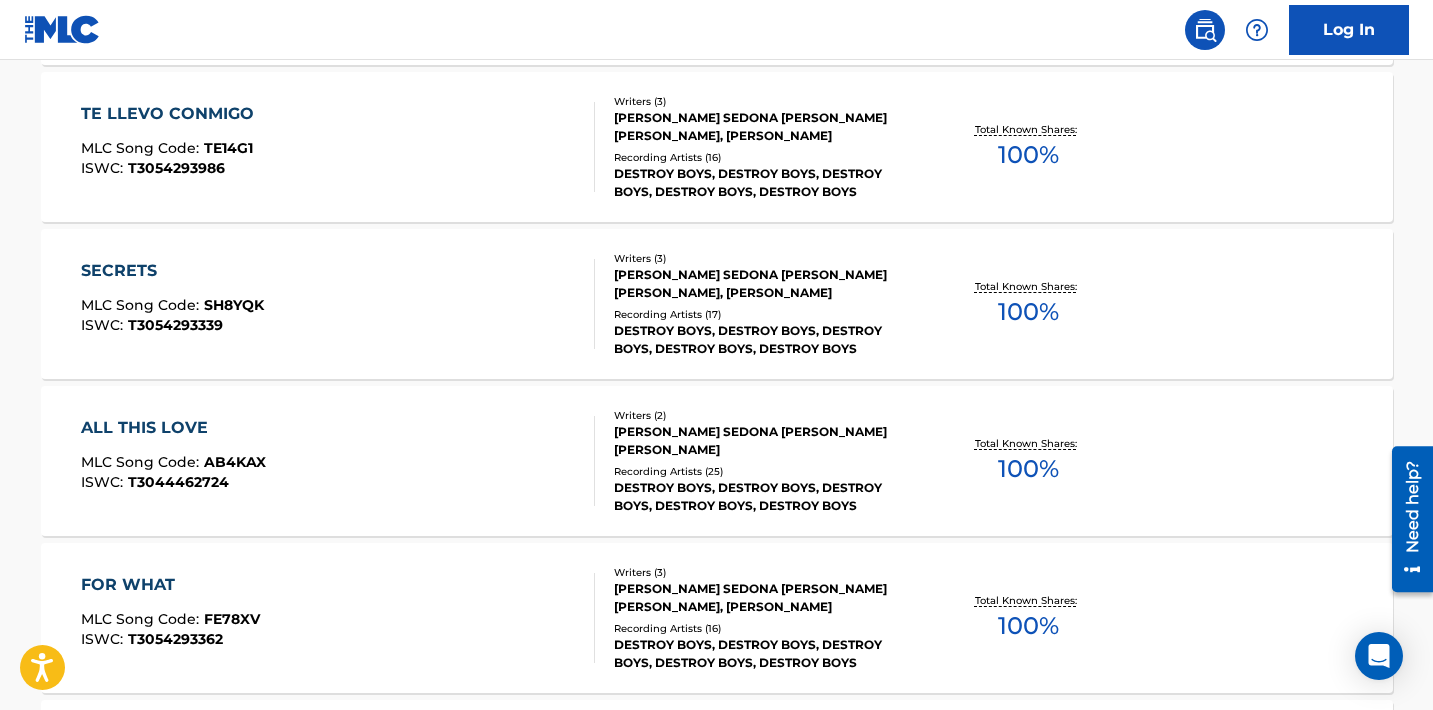 scroll, scrollTop: 1188, scrollLeft: 0, axis: vertical 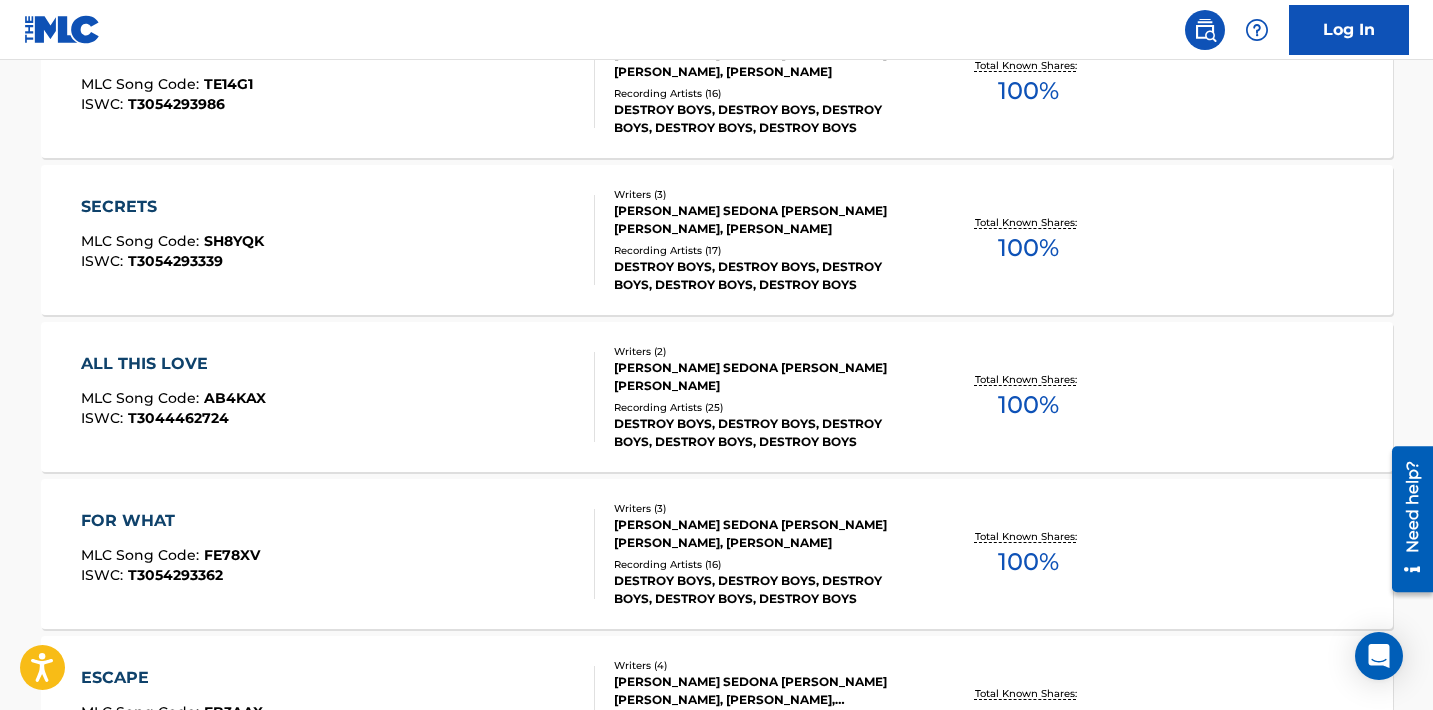 click on "SECRETS MLC Song Code : SH8YQK ISWC : T3054293339" at bounding box center [338, 240] 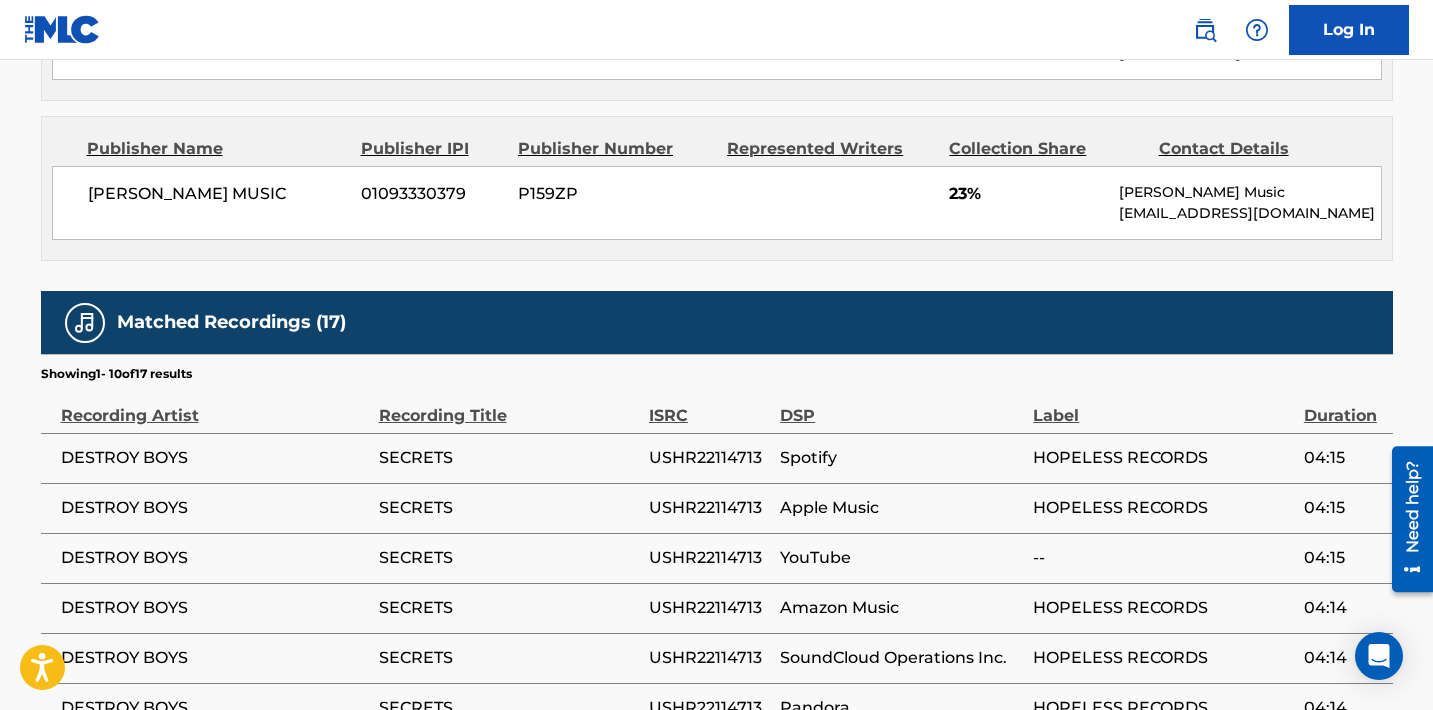 scroll, scrollTop: 0, scrollLeft: 0, axis: both 